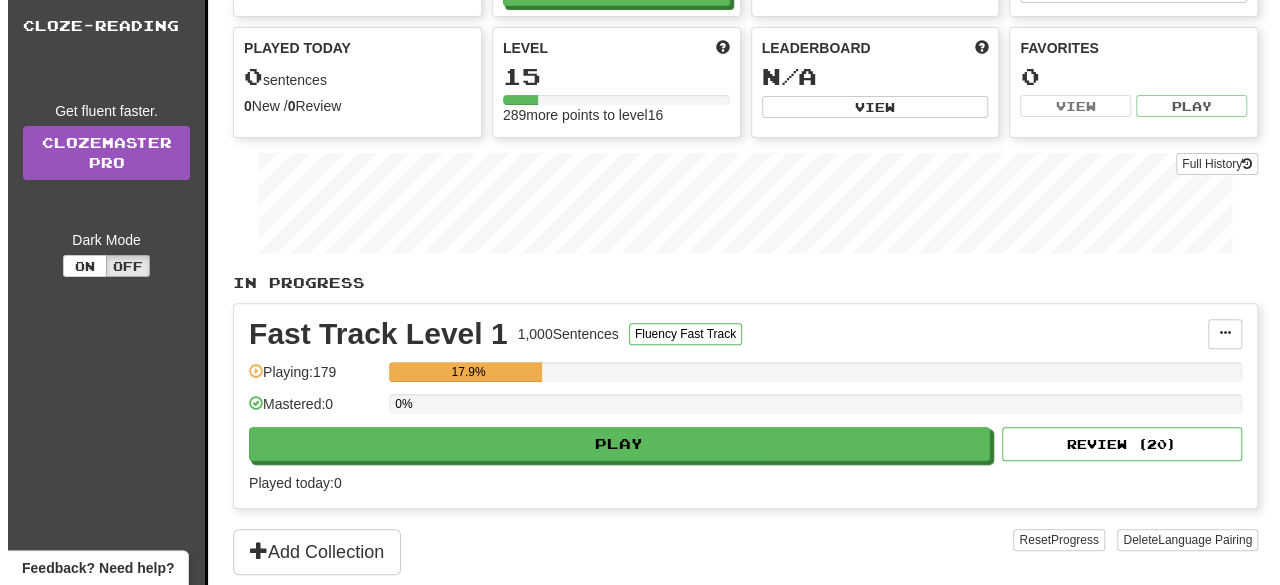 scroll, scrollTop: 198, scrollLeft: 0, axis: vertical 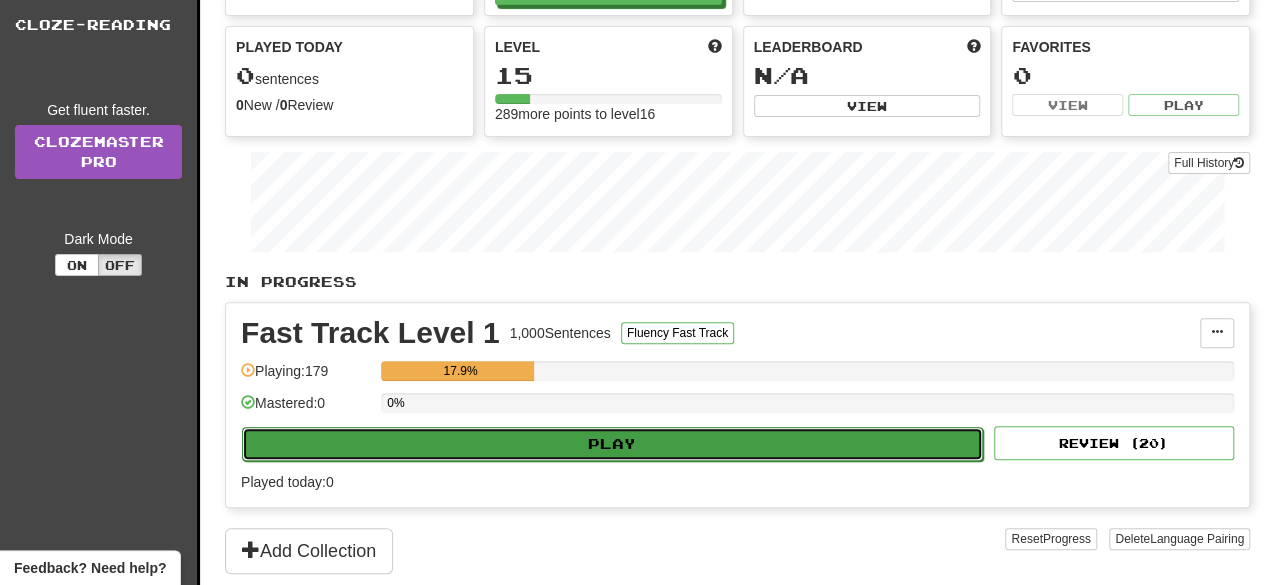 click on "Play" at bounding box center [612, 444] 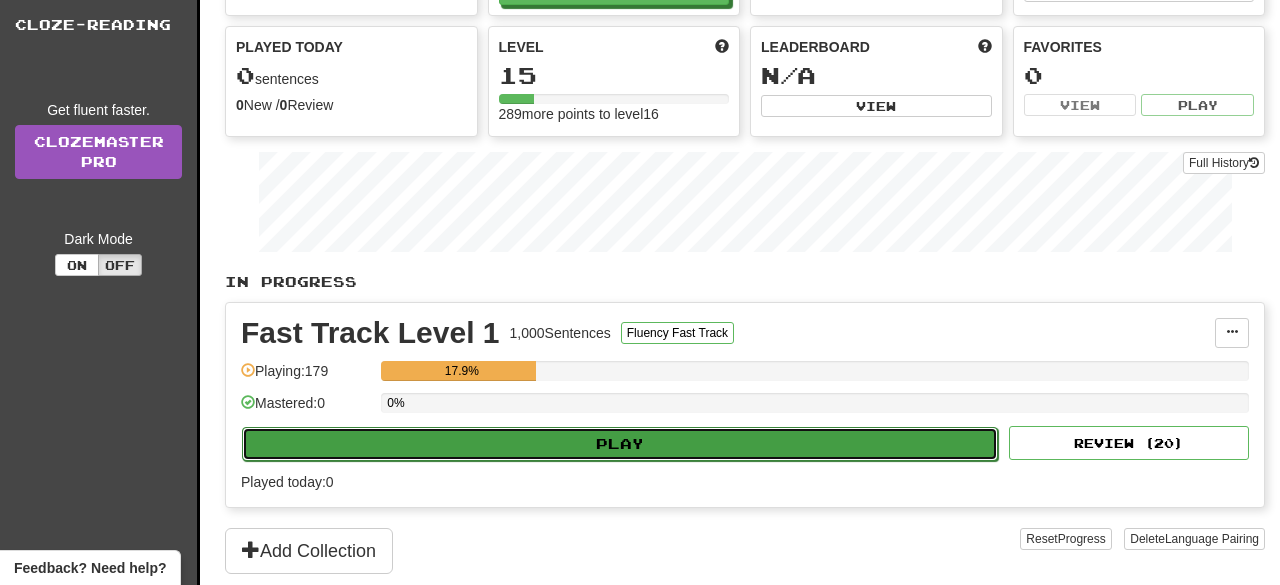 select on "**" 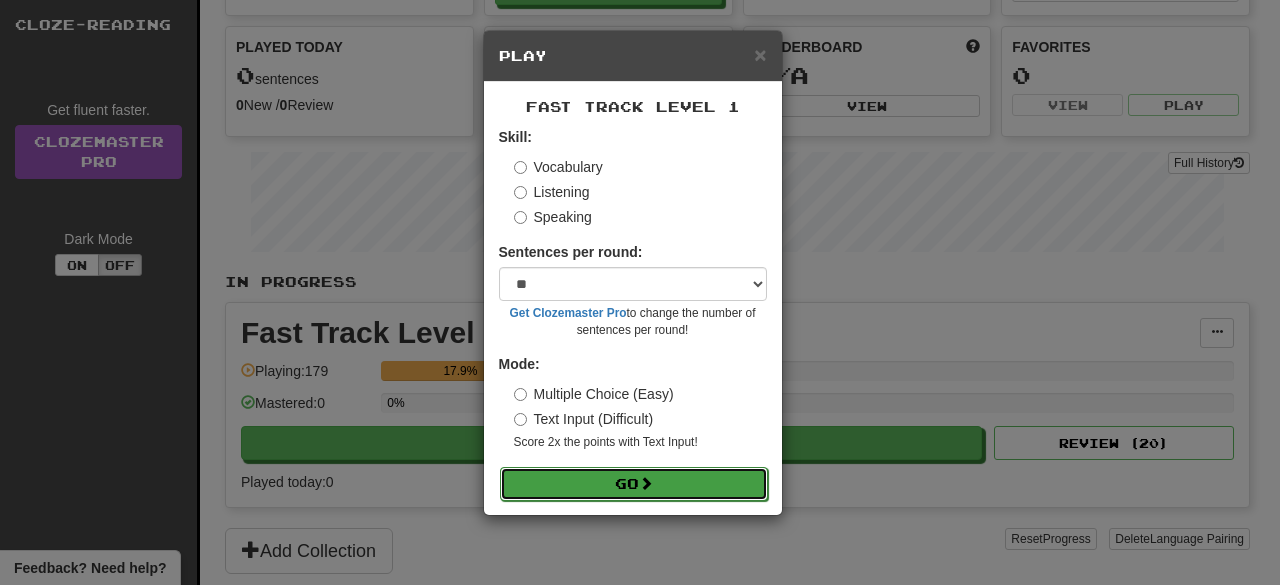 click on "Go" at bounding box center (634, 484) 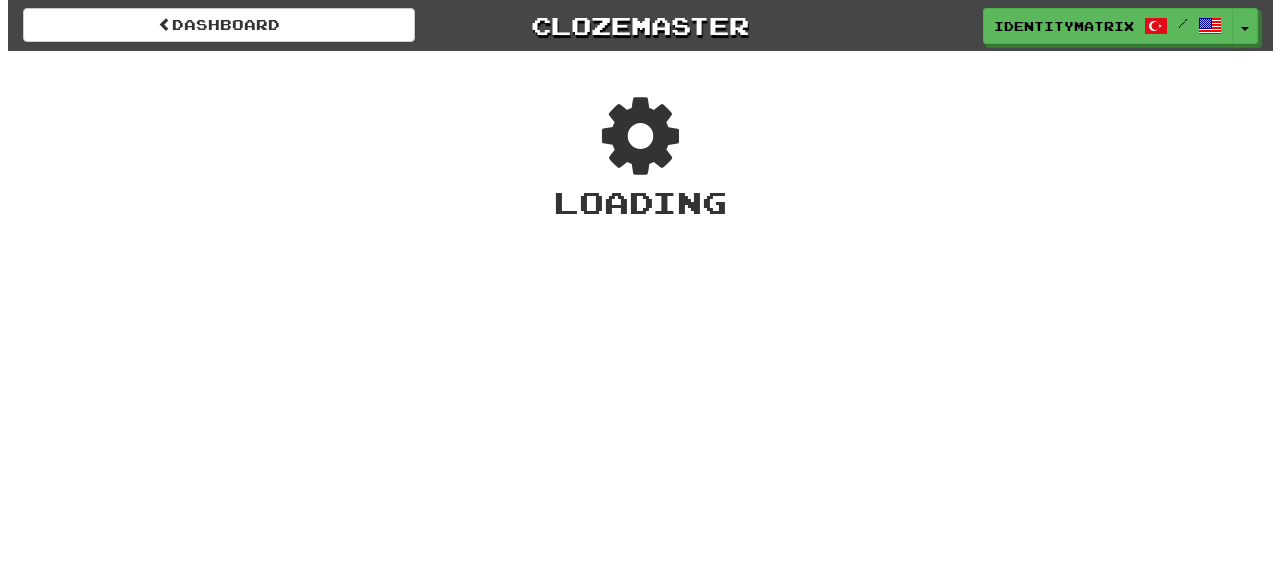 scroll, scrollTop: 0, scrollLeft: 0, axis: both 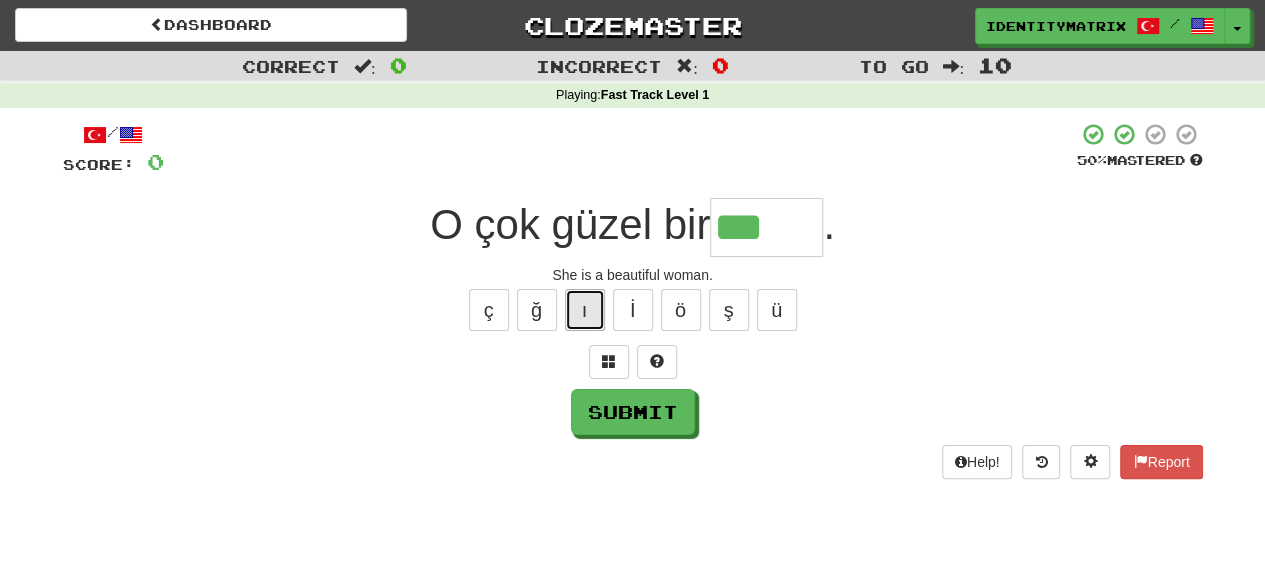 click on "ı" at bounding box center (585, 310) 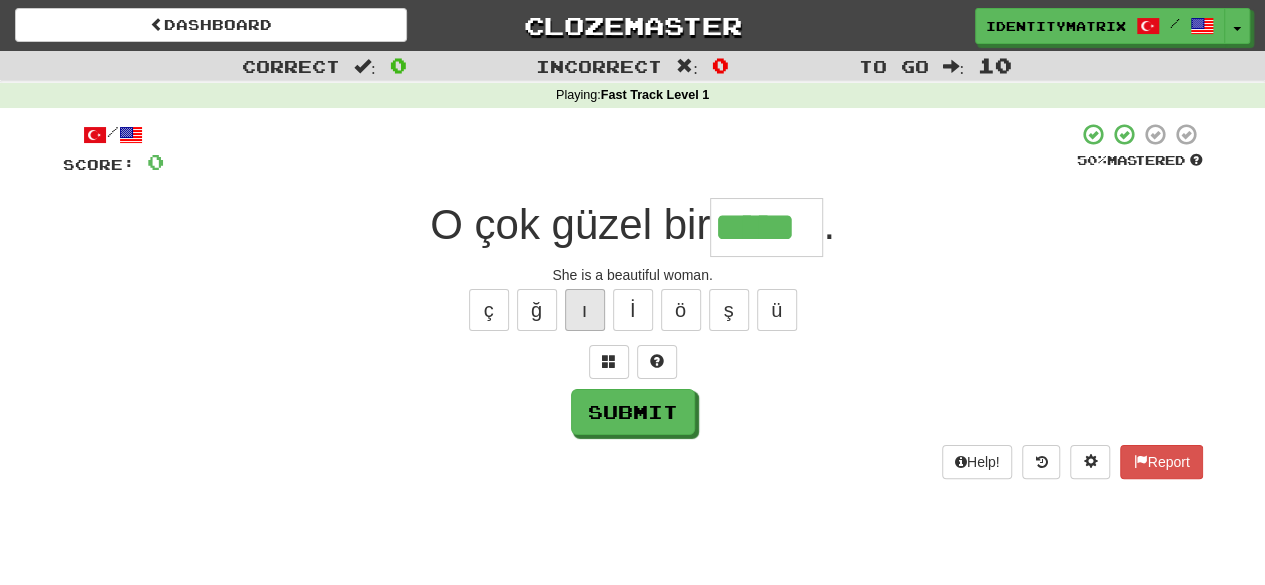 type on "*****" 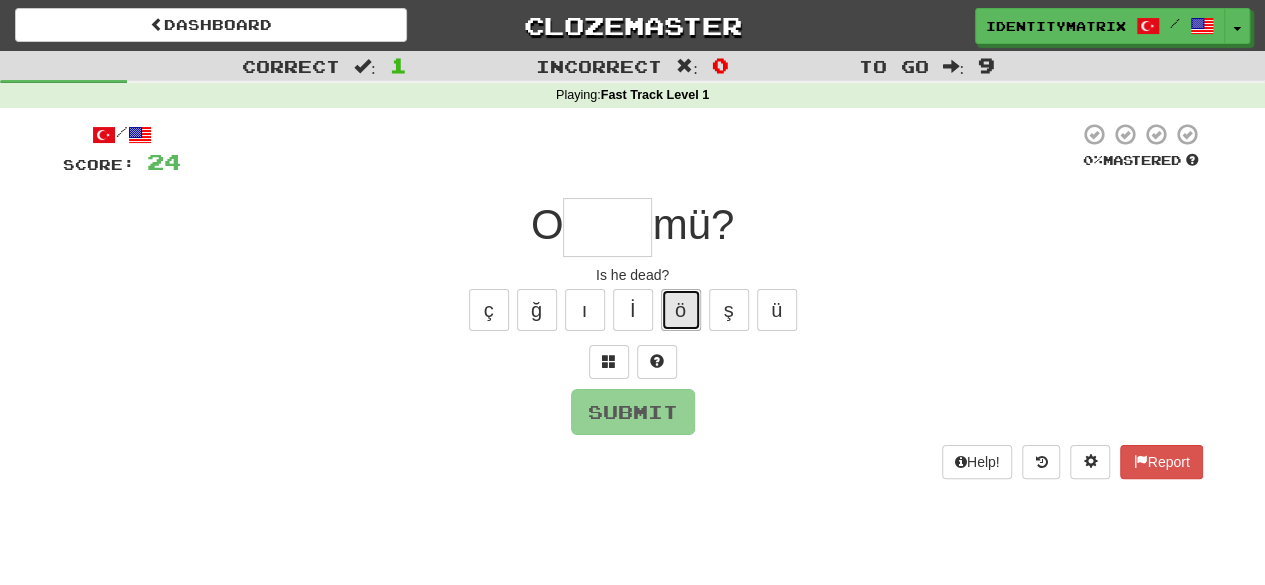 click on "ö" at bounding box center [681, 310] 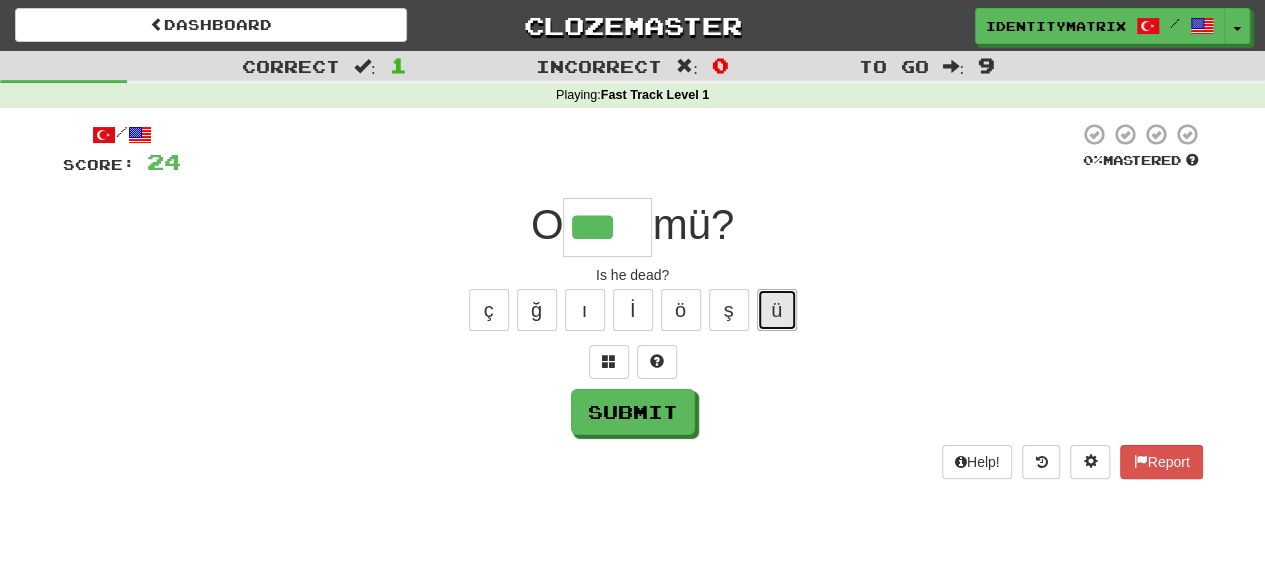 click on "ü" at bounding box center (777, 310) 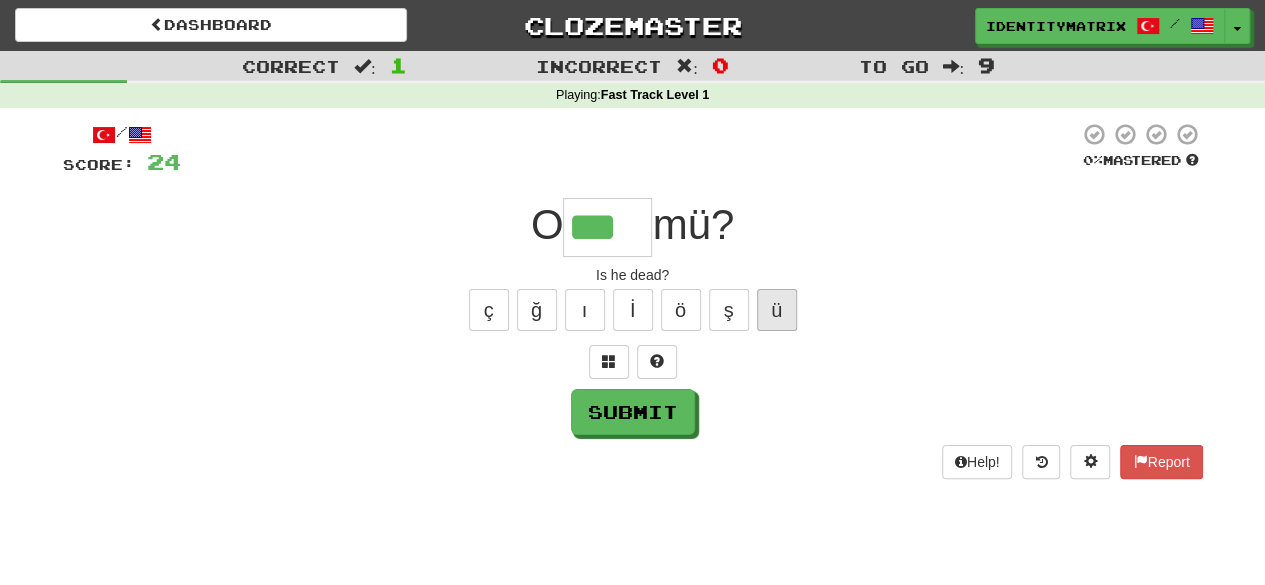 type on "****" 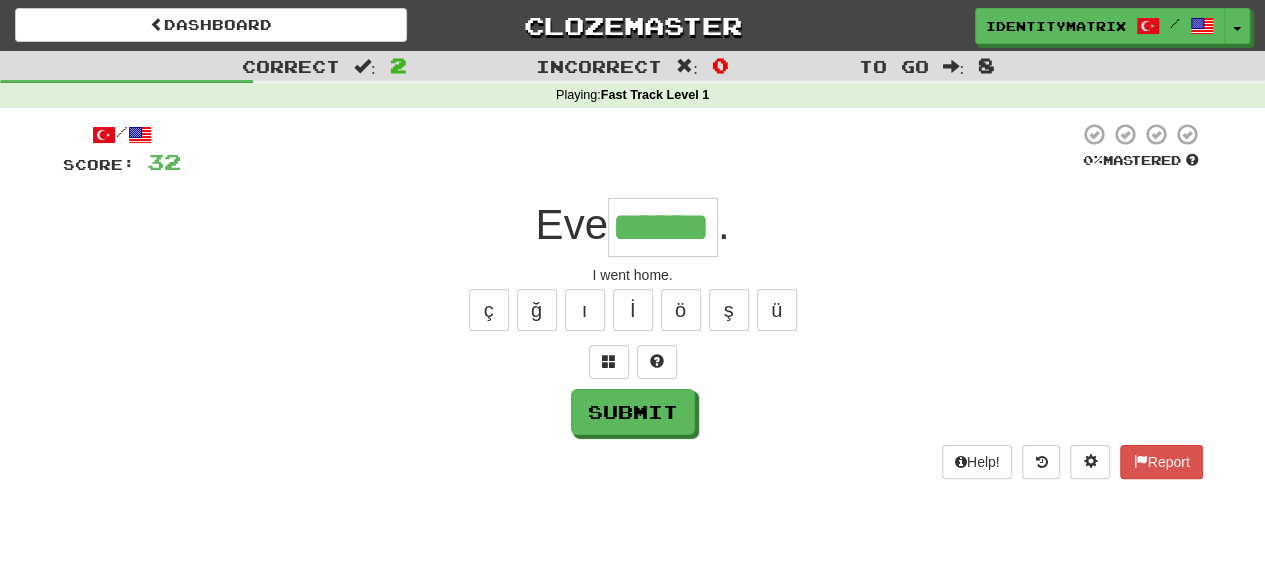 type on "******" 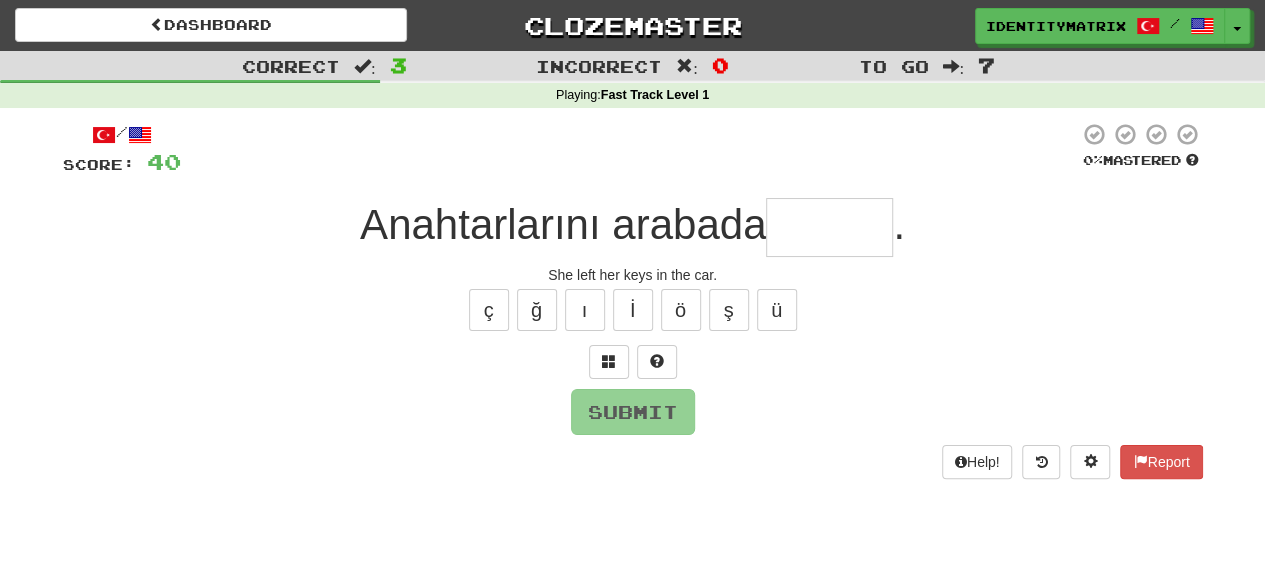 type on "*" 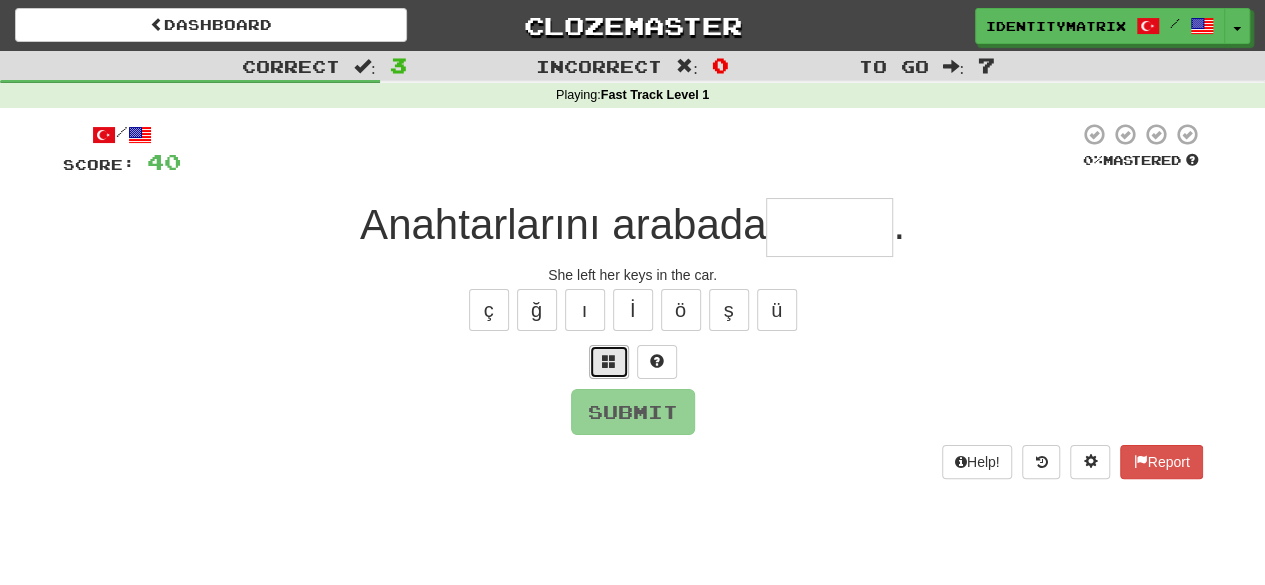 click at bounding box center [609, 361] 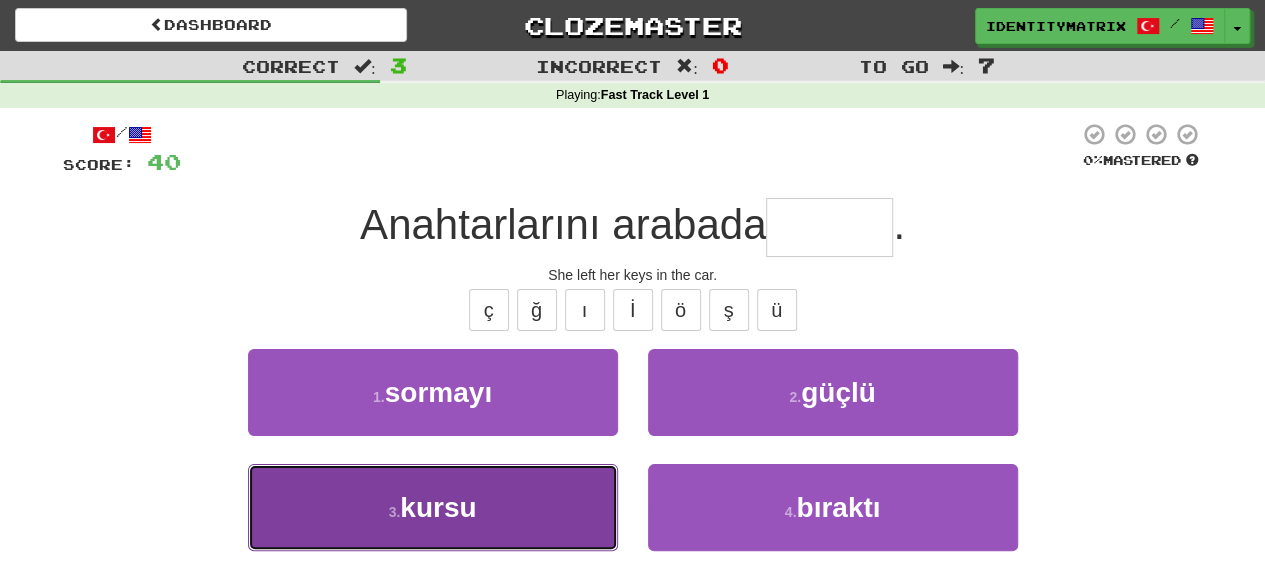 click on "3 .  kursu" at bounding box center [433, 507] 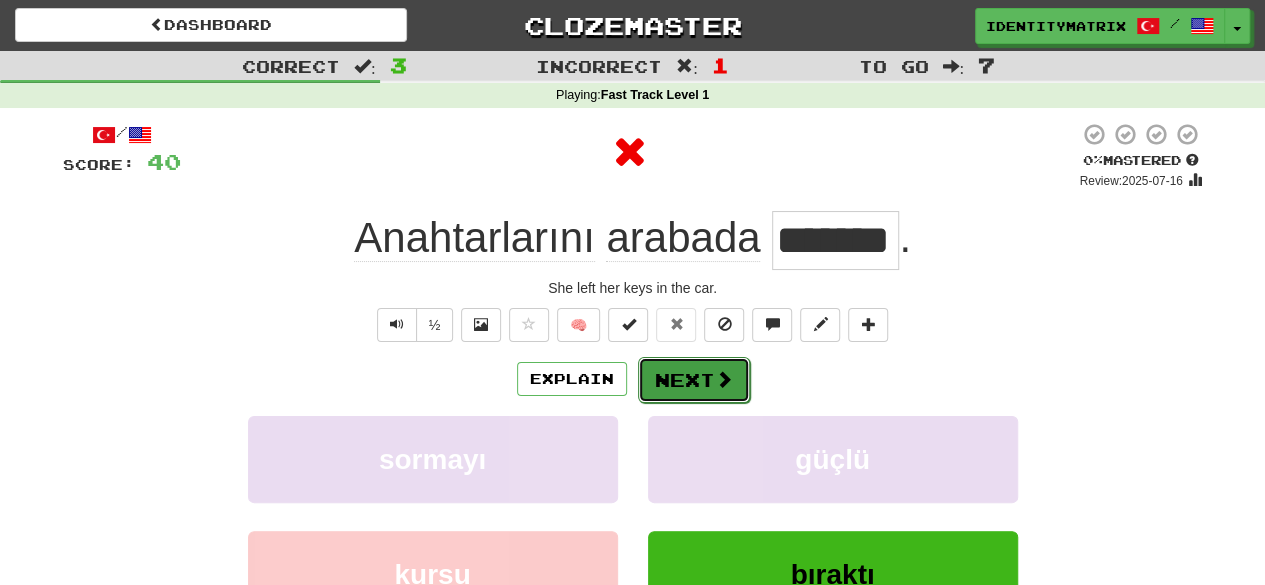 click at bounding box center [724, 379] 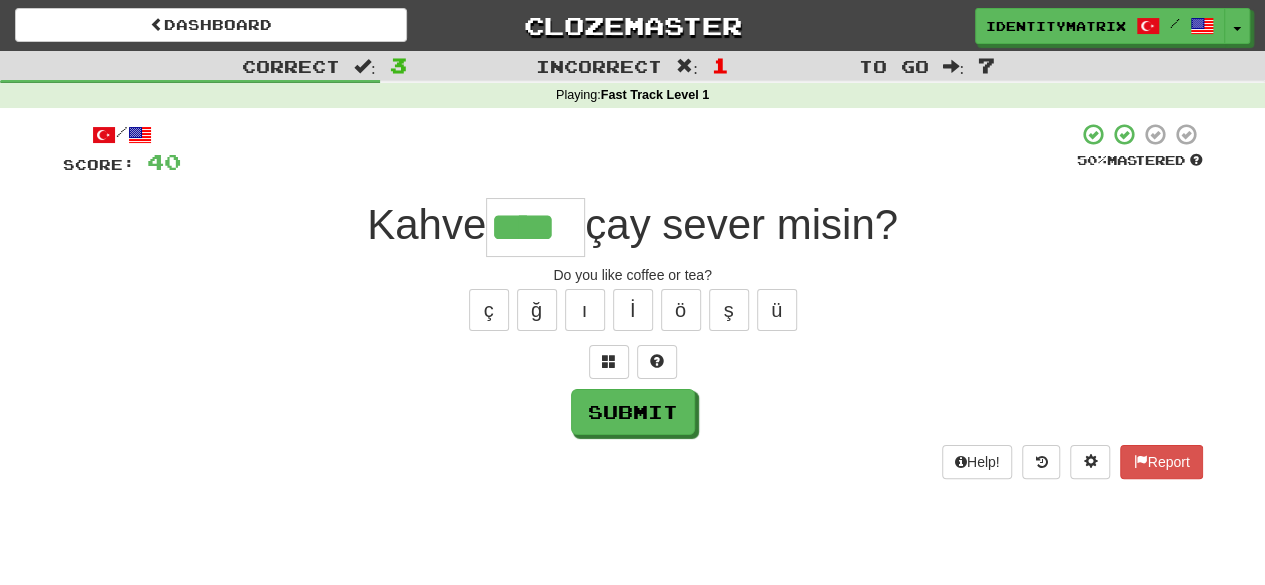 type on "****" 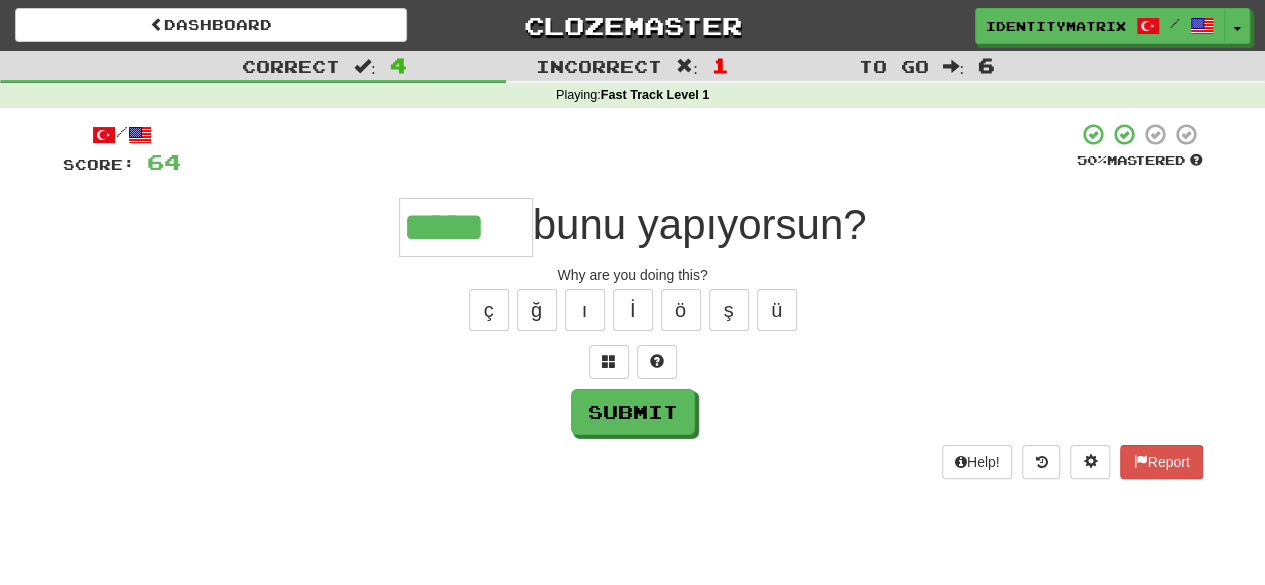 type on "*****" 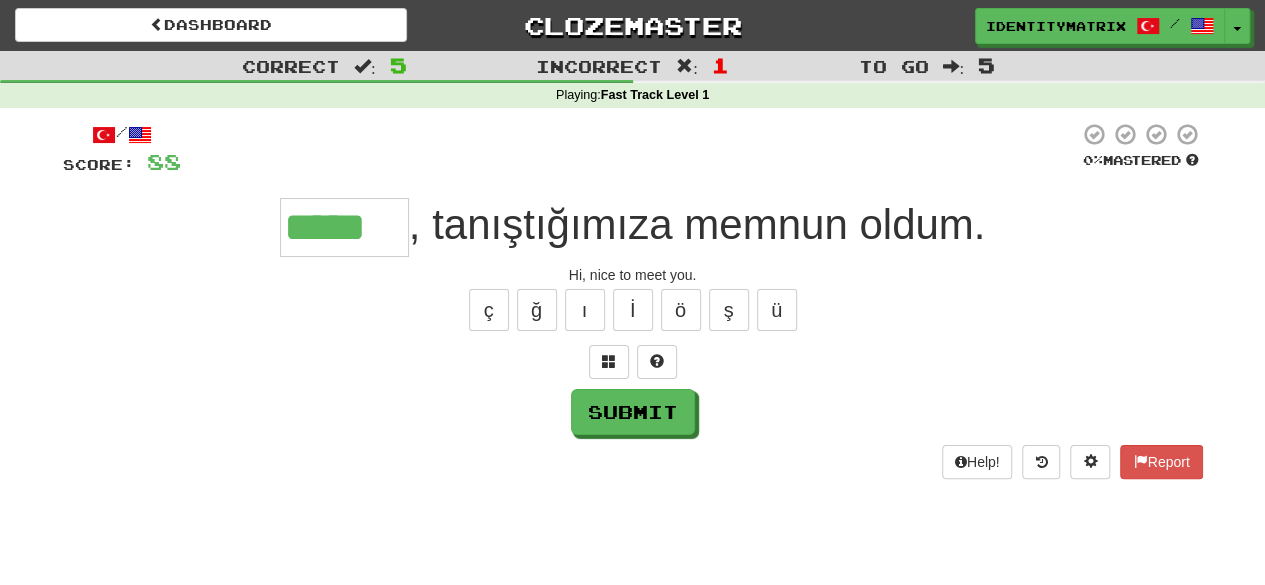 type on "*****" 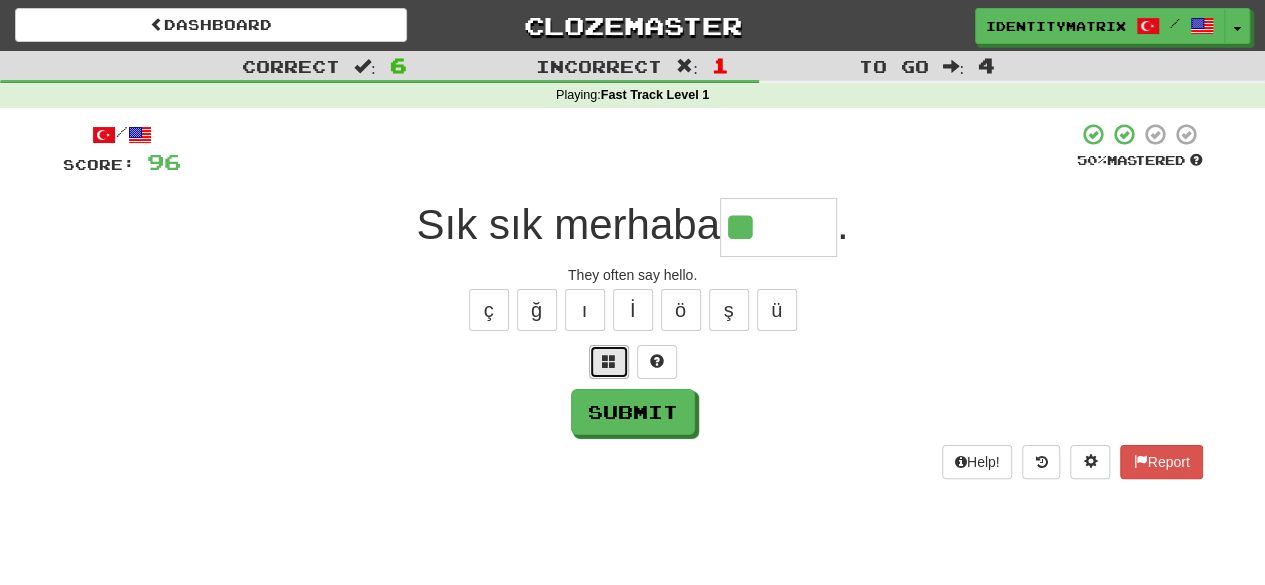 click at bounding box center (609, 361) 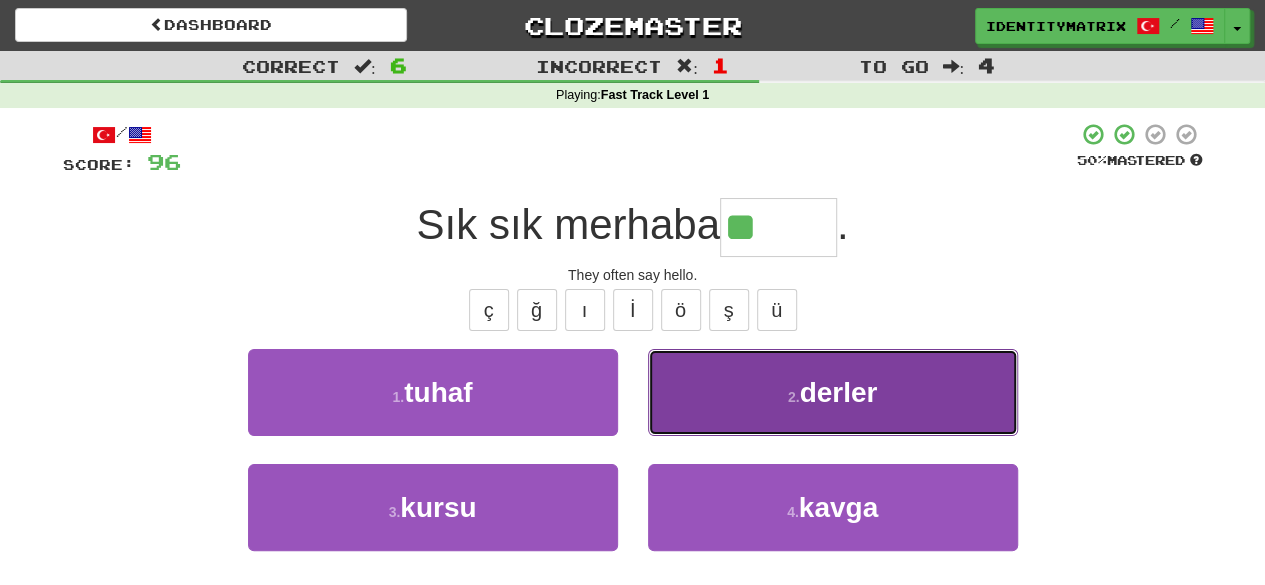 click on "2 .  derler" at bounding box center (833, 392) 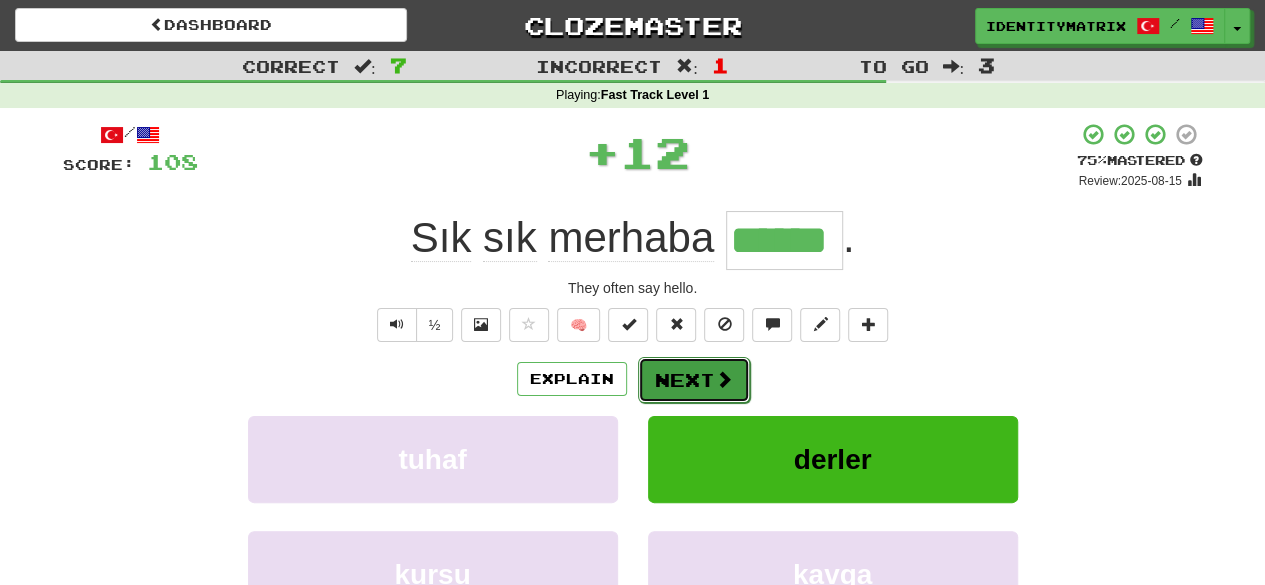 click on "Next" at bounding box center [694, 380] 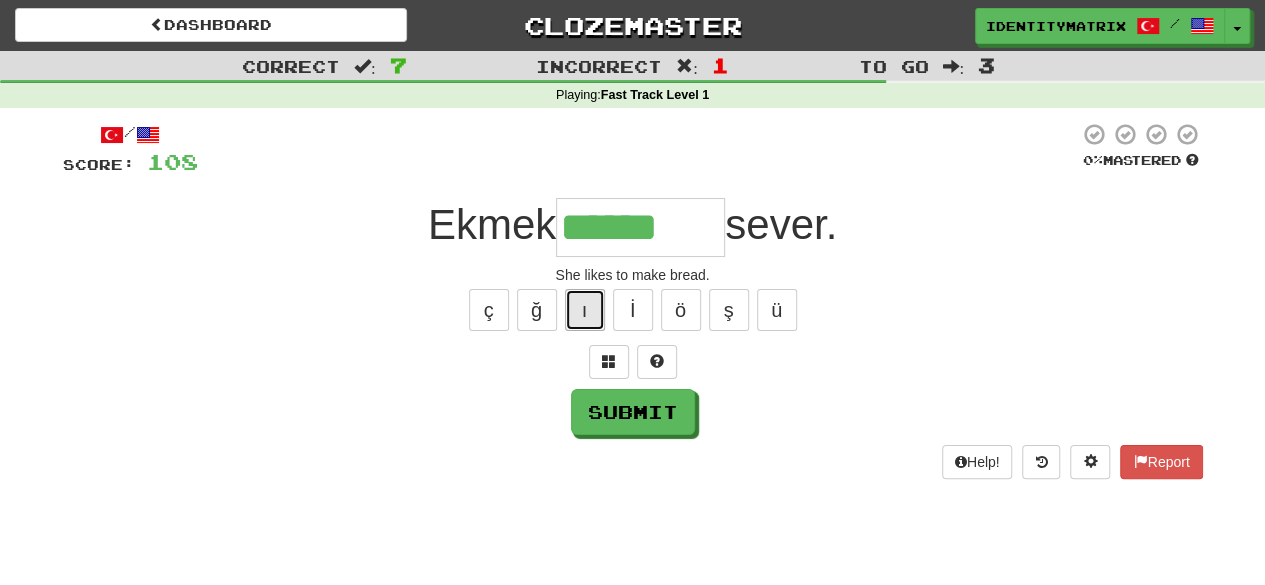 click on "ı" at bounding box center (585, 310) 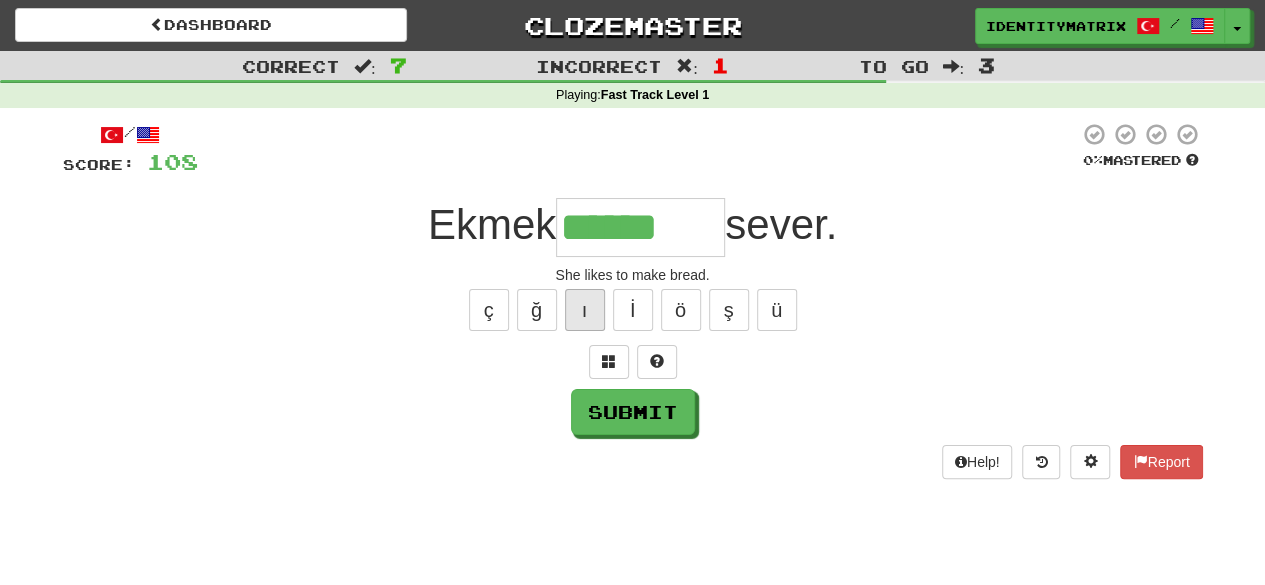 type on "*******" 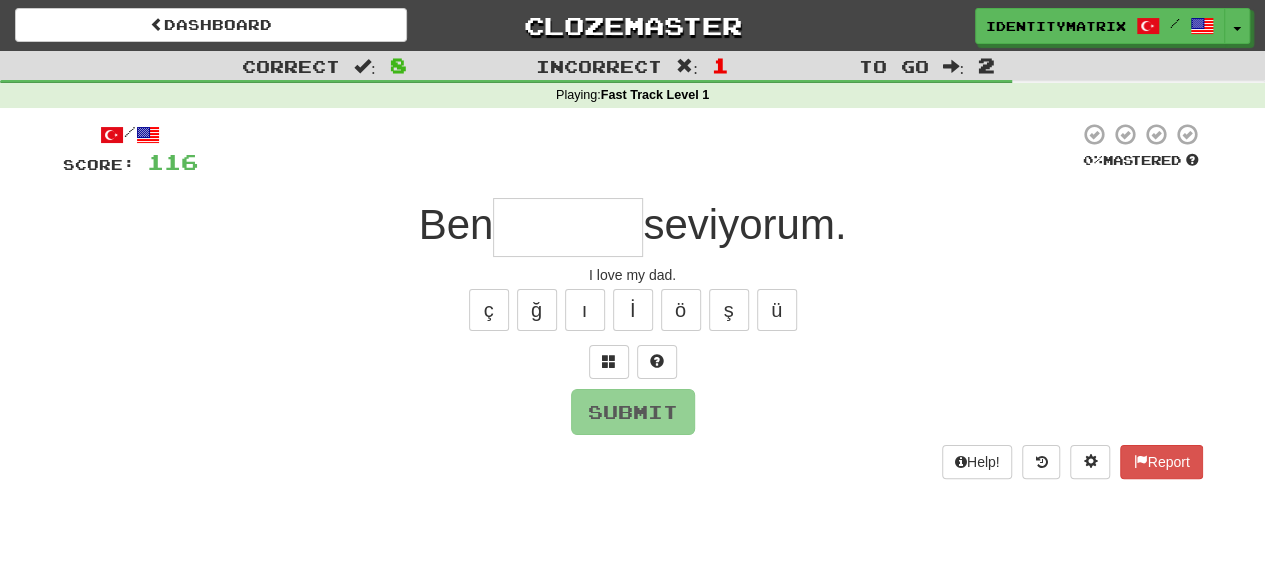 type on "*" 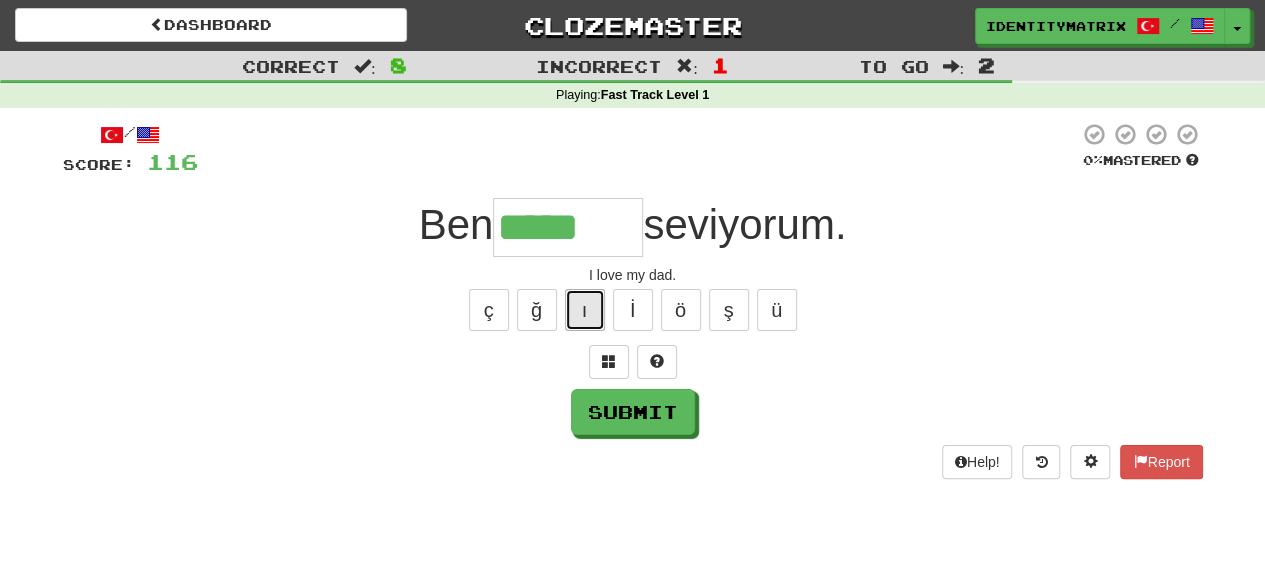 click on "ı" at bounding box center [585, 310] 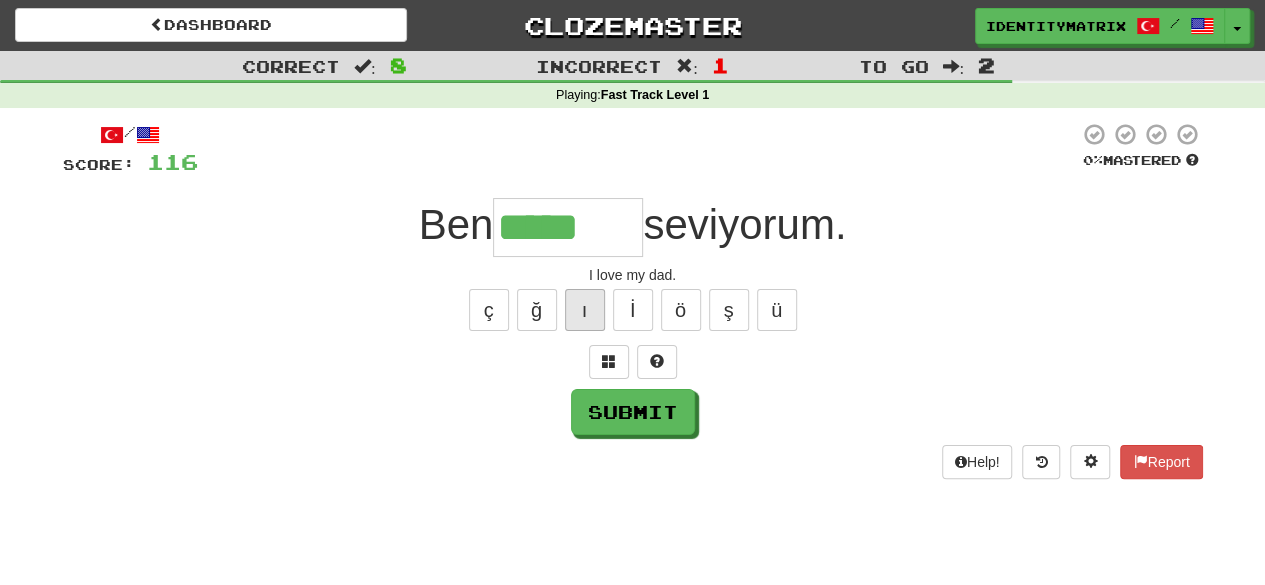 type on "******" 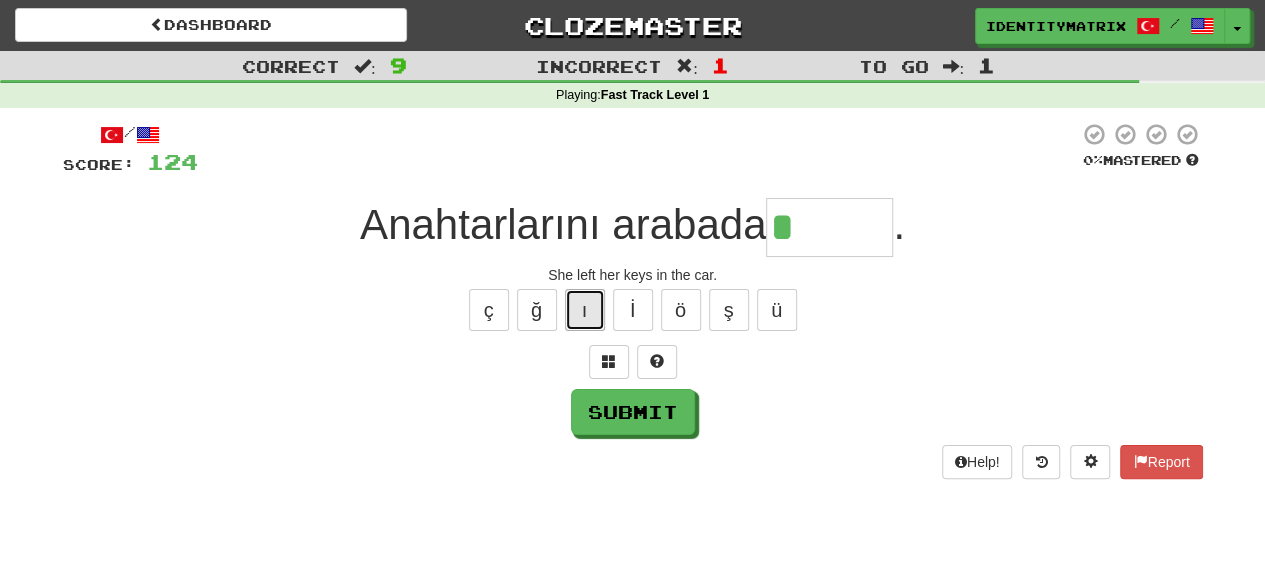 click on "ı" at bounding box center [585, 310] 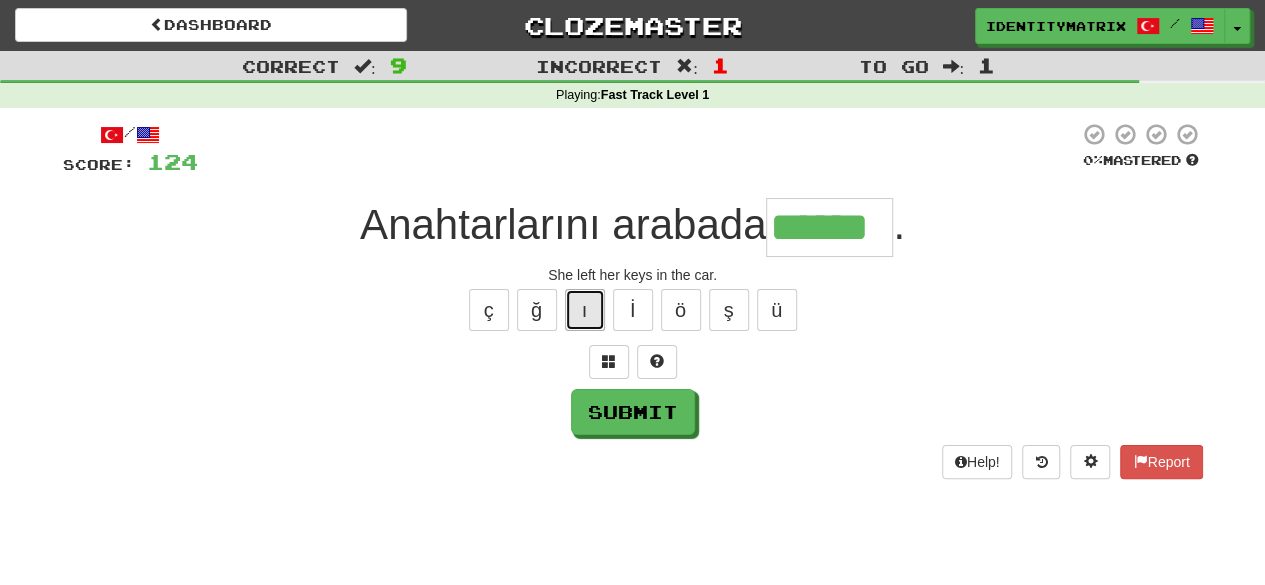 click on "ı" at bounding box center [585, 310] 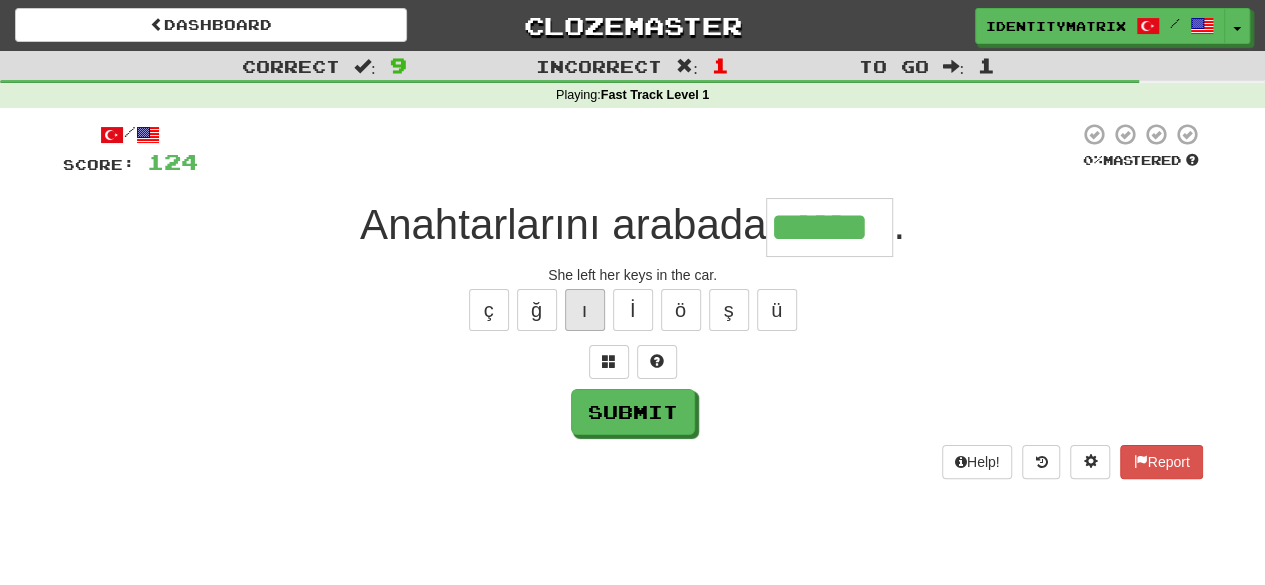 type on "*******" 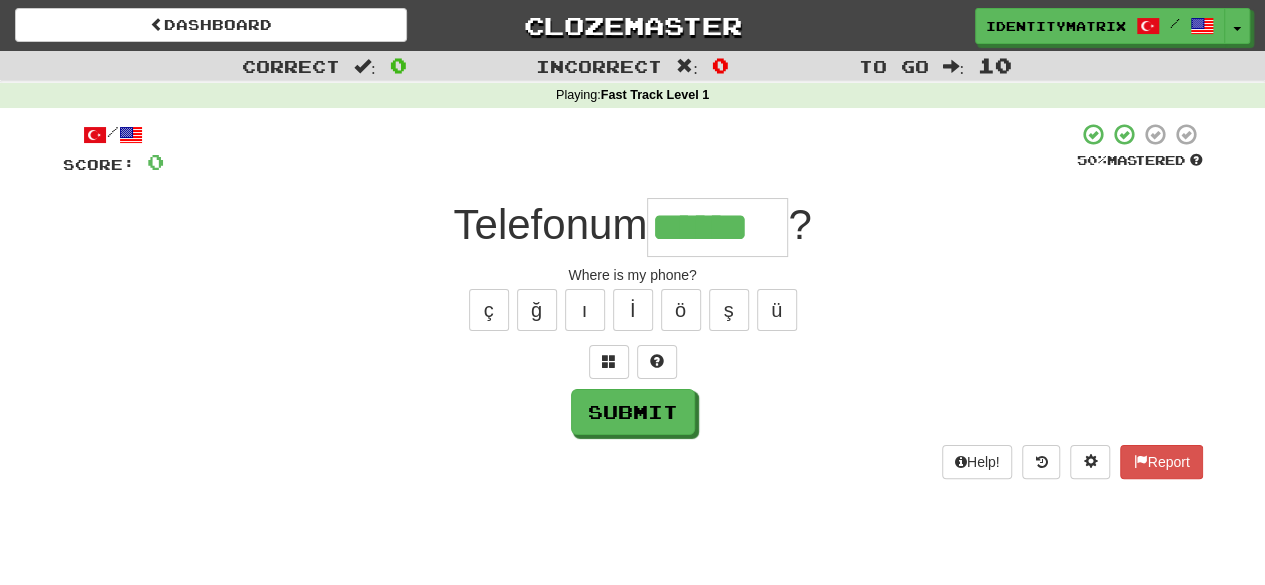 type on "******" 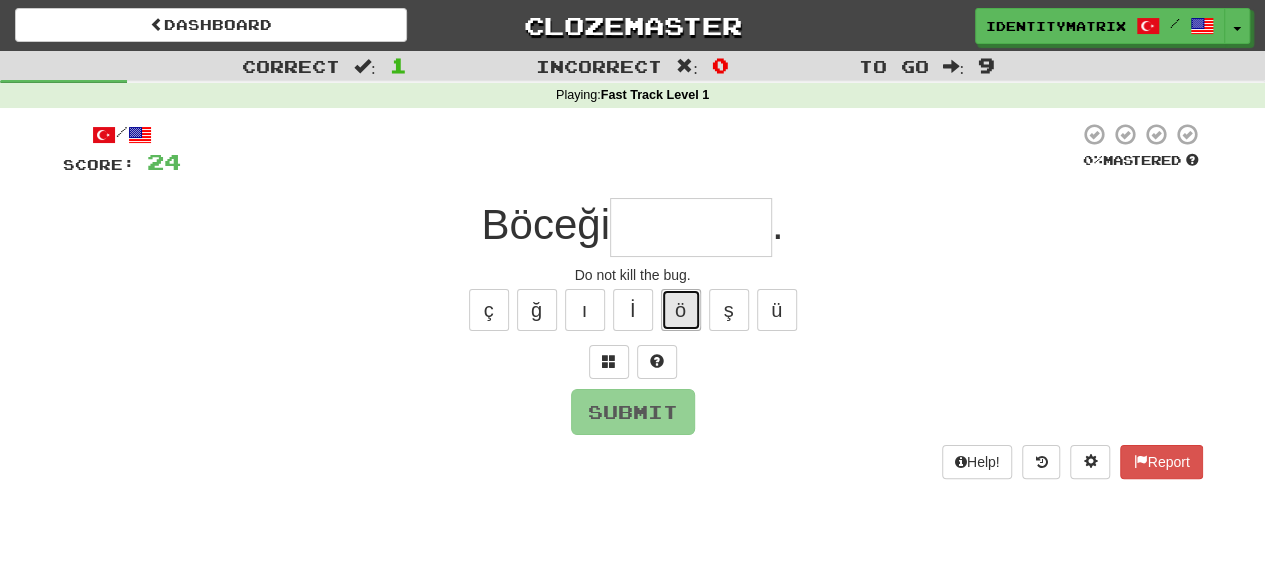 click on "ö" at bounding box center [681, 310] 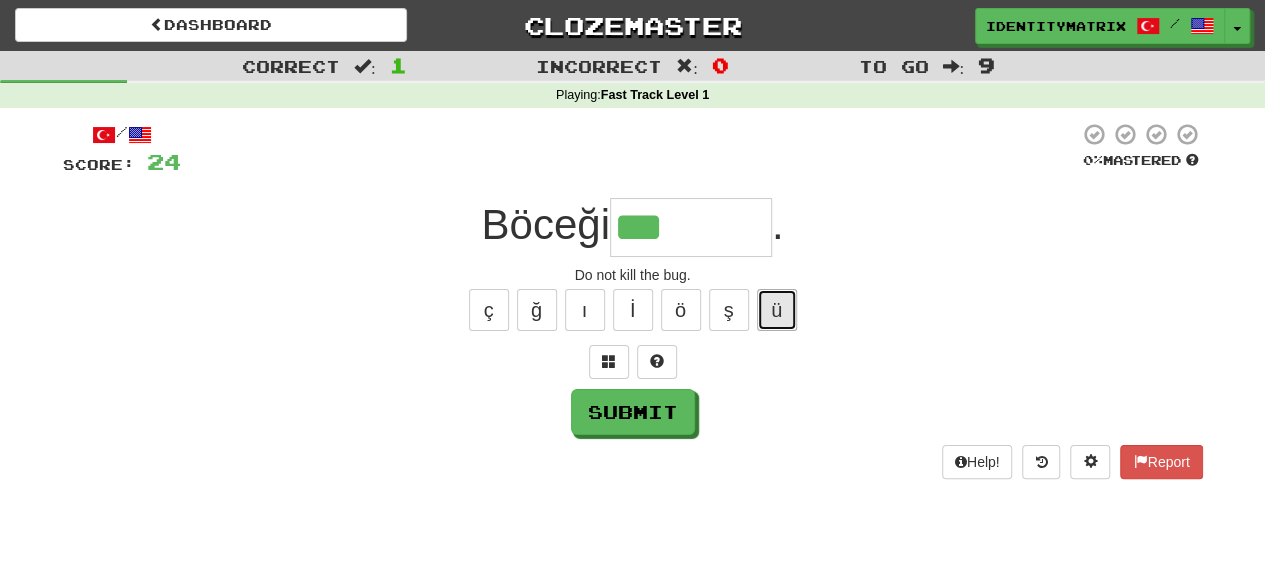 click on "ü" at bounding box center (777, 310) 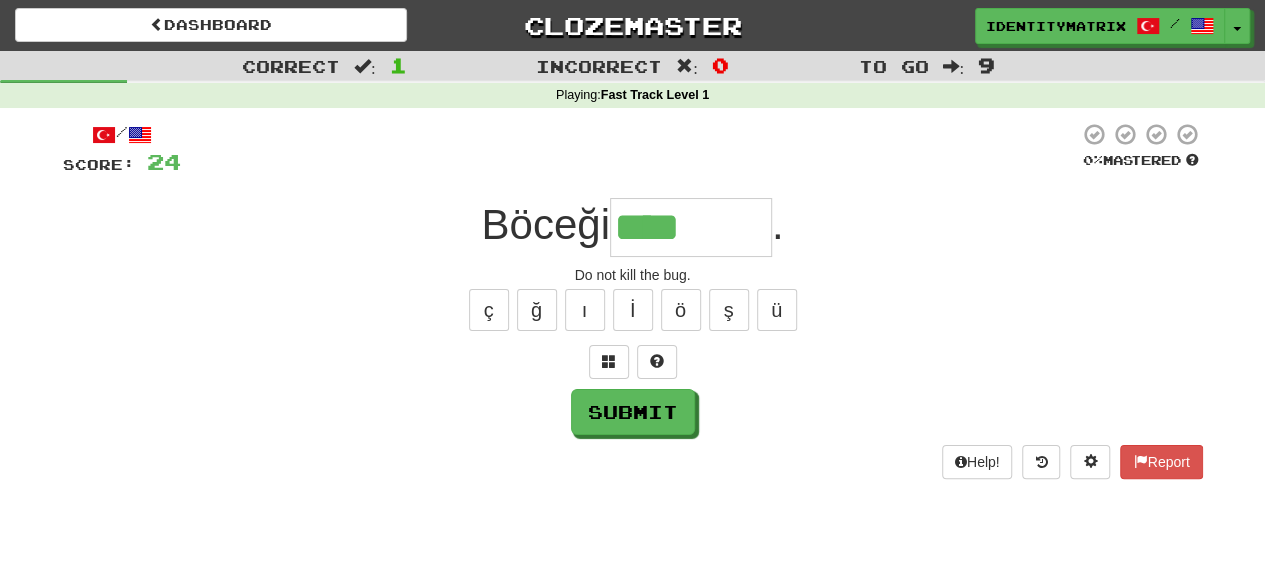 click at bounding box center (633, 362) 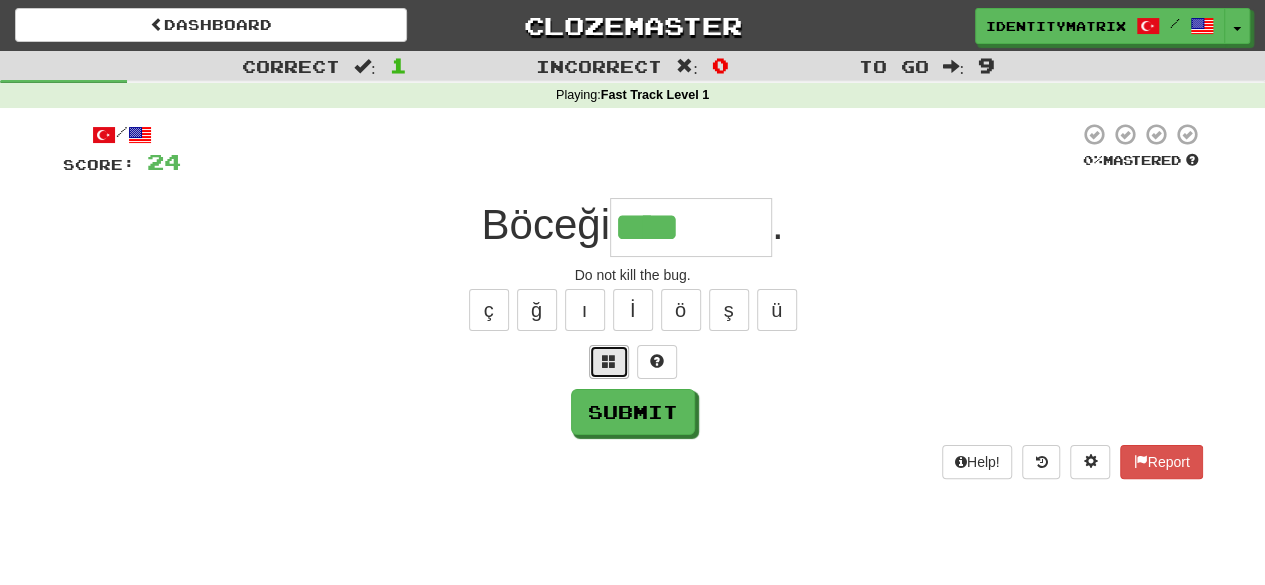 click at bounding box center [609, 362] 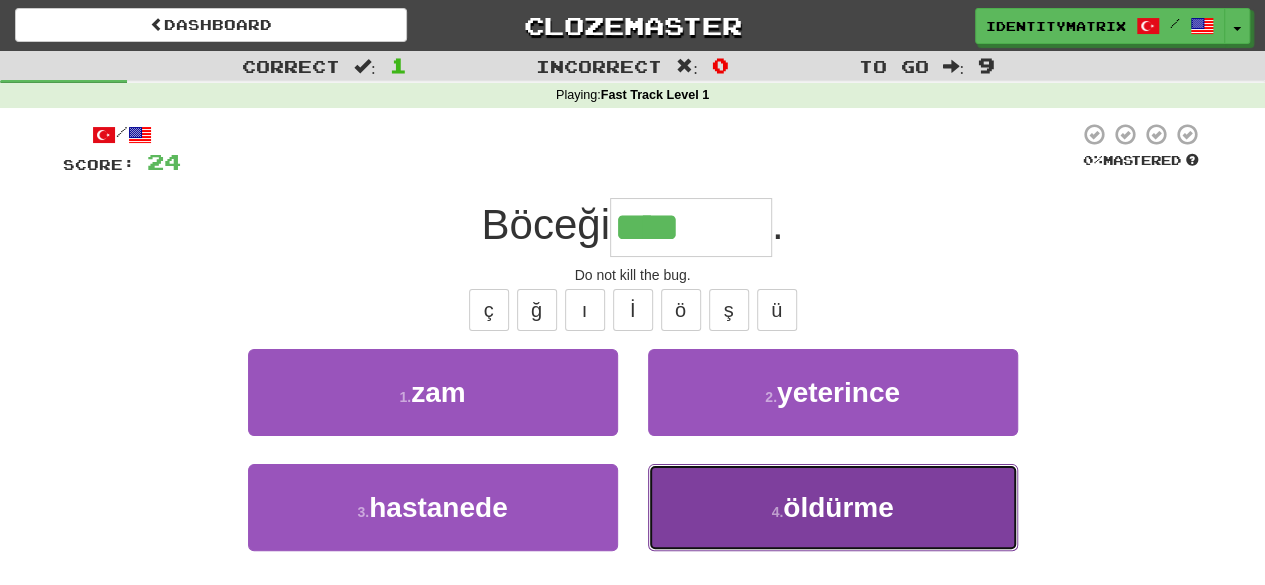 click on "öldürme" at bounding box center [838, 507] 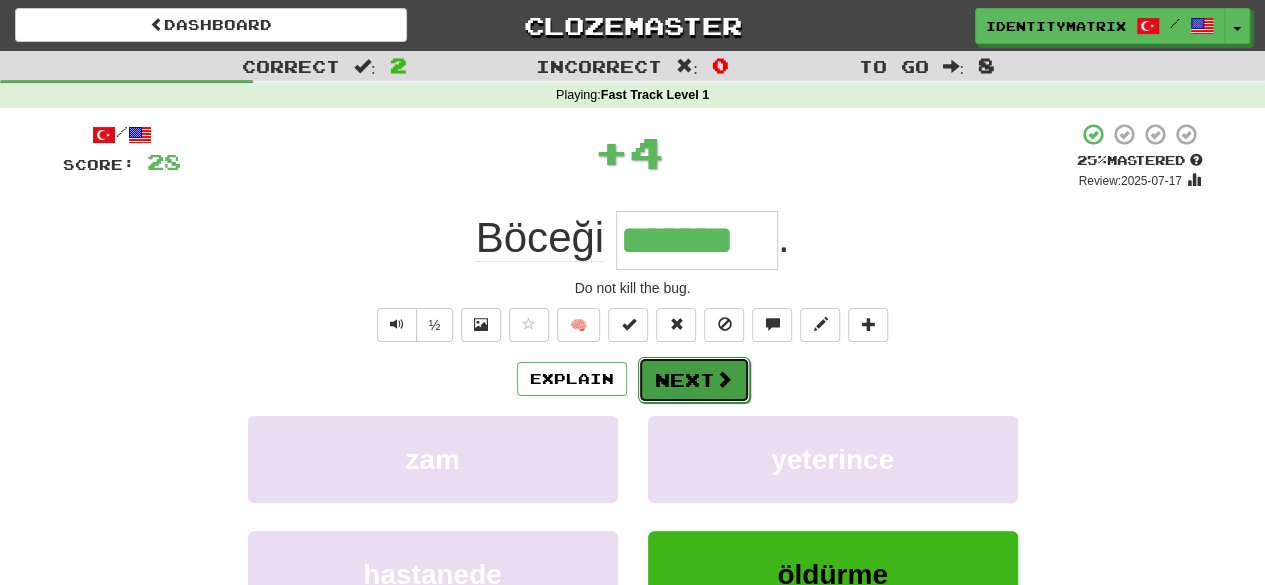 click on "Next" at bounding box center [694, 380] 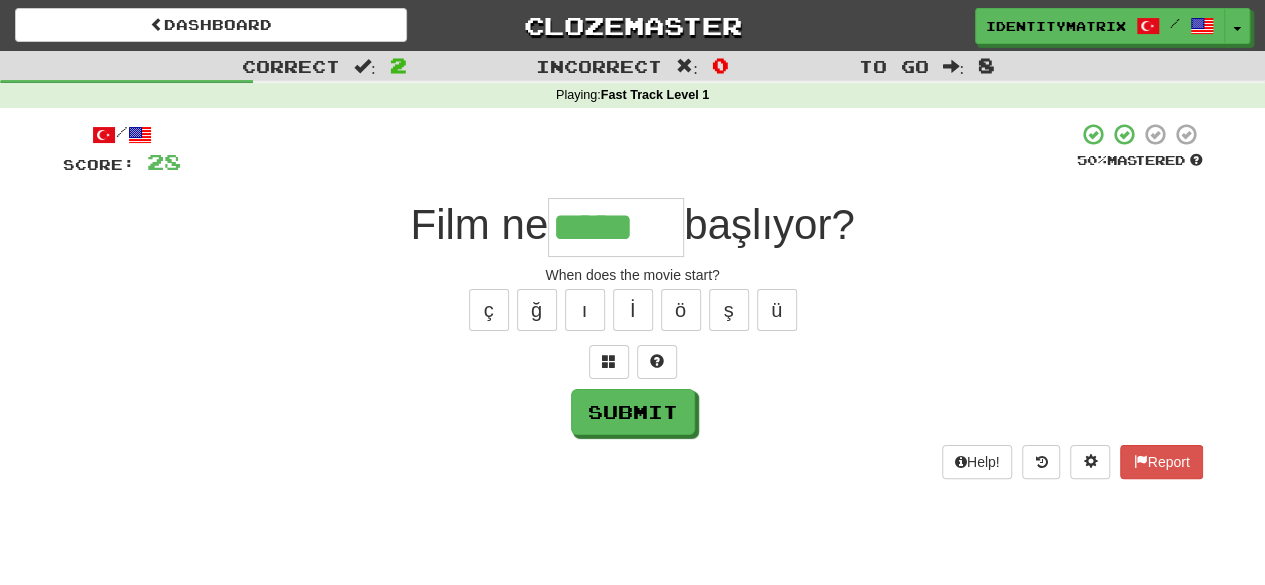 type on "*****" 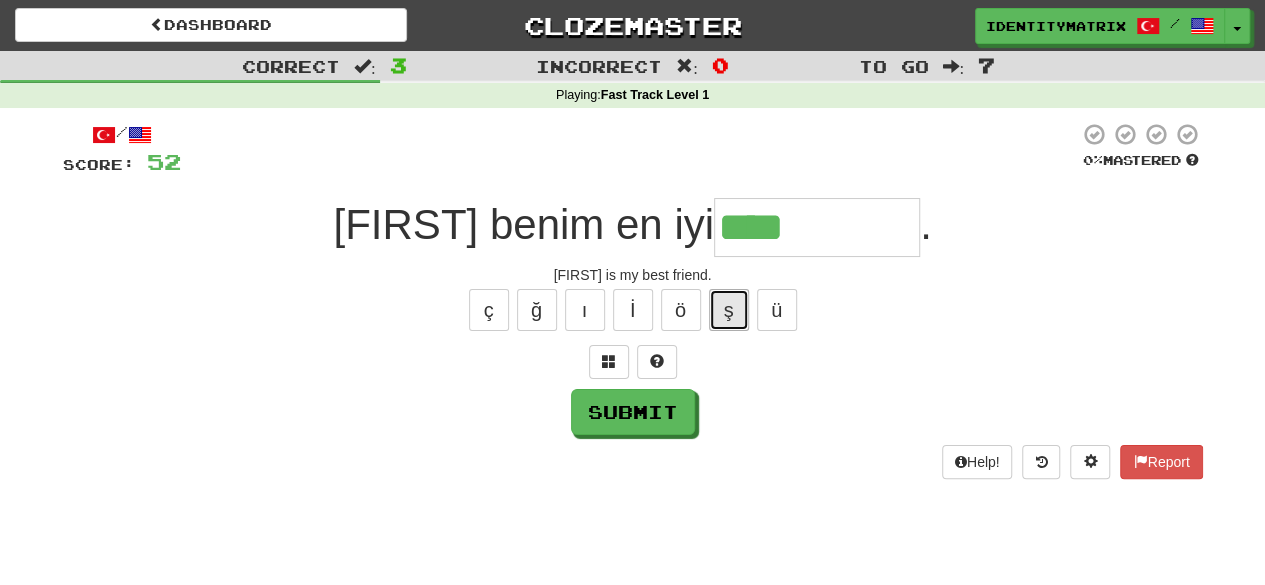 click on "ş" at bounding box center (729, 310) 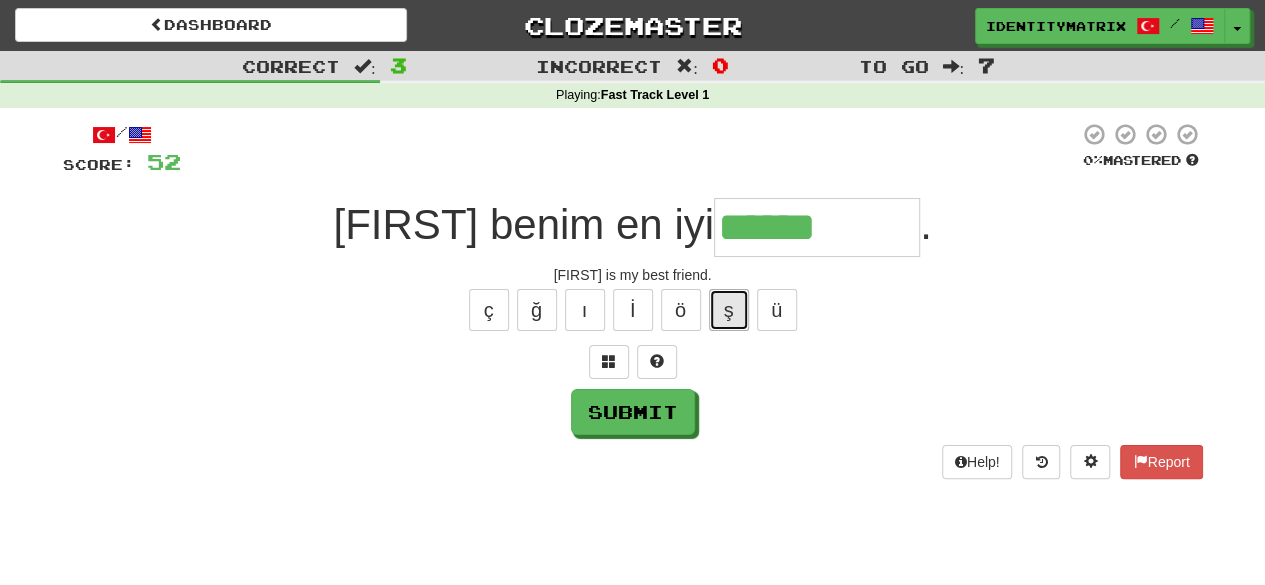 click on "ş" at bounding box center (729, 310) 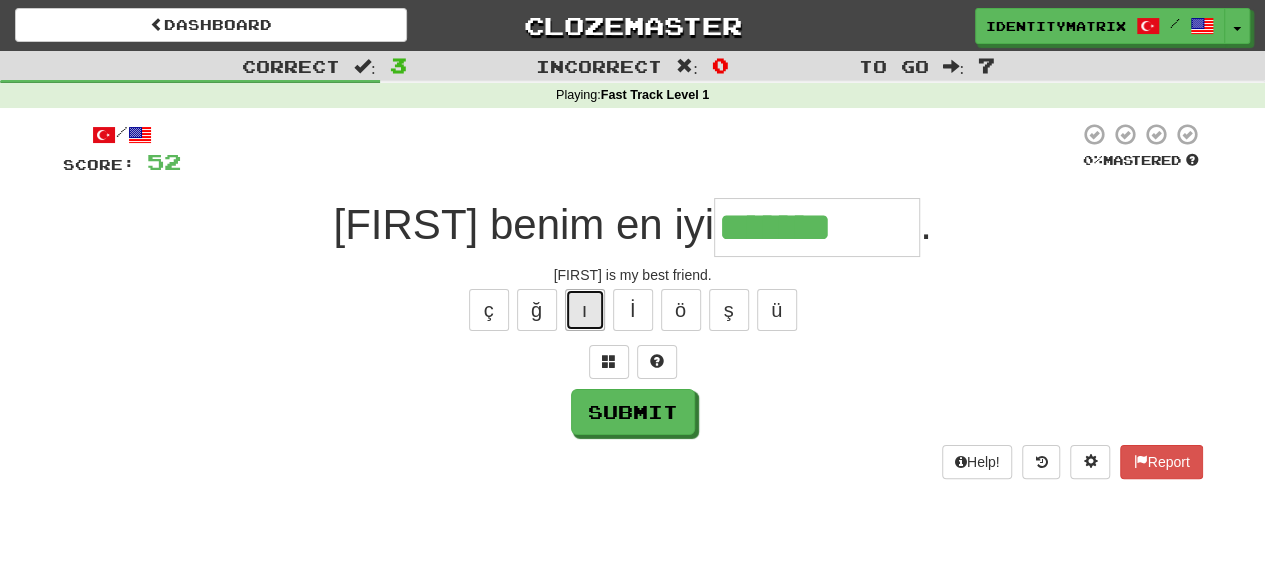 click on "ı" at bounding box center [585, 310] 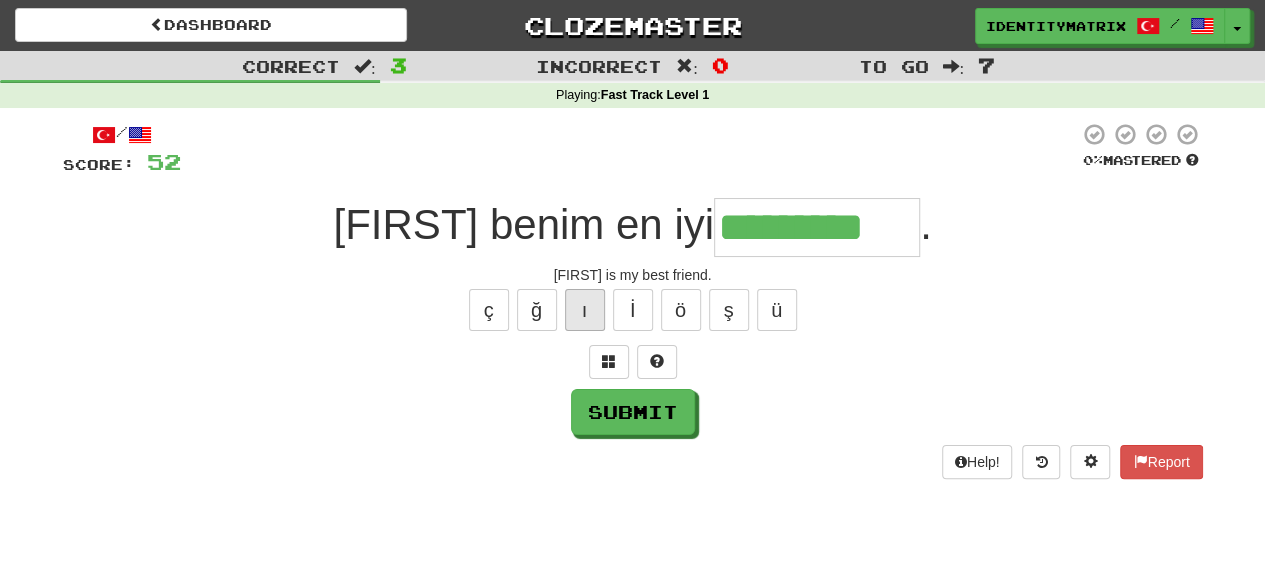 type on "*********" 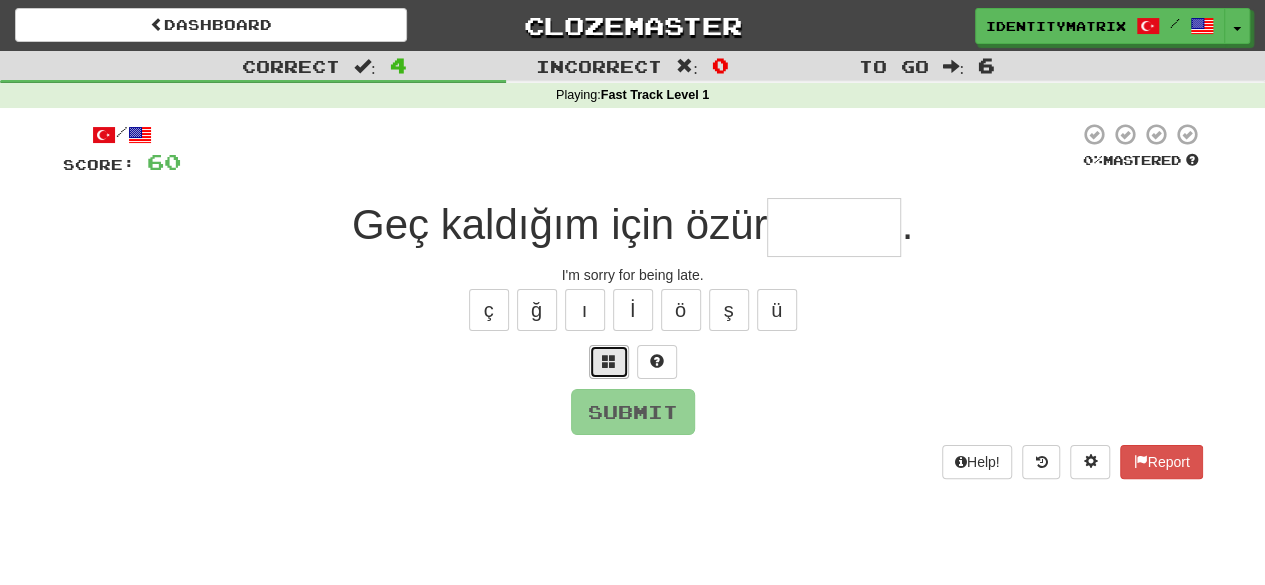 click at bounding box center (609, 362) 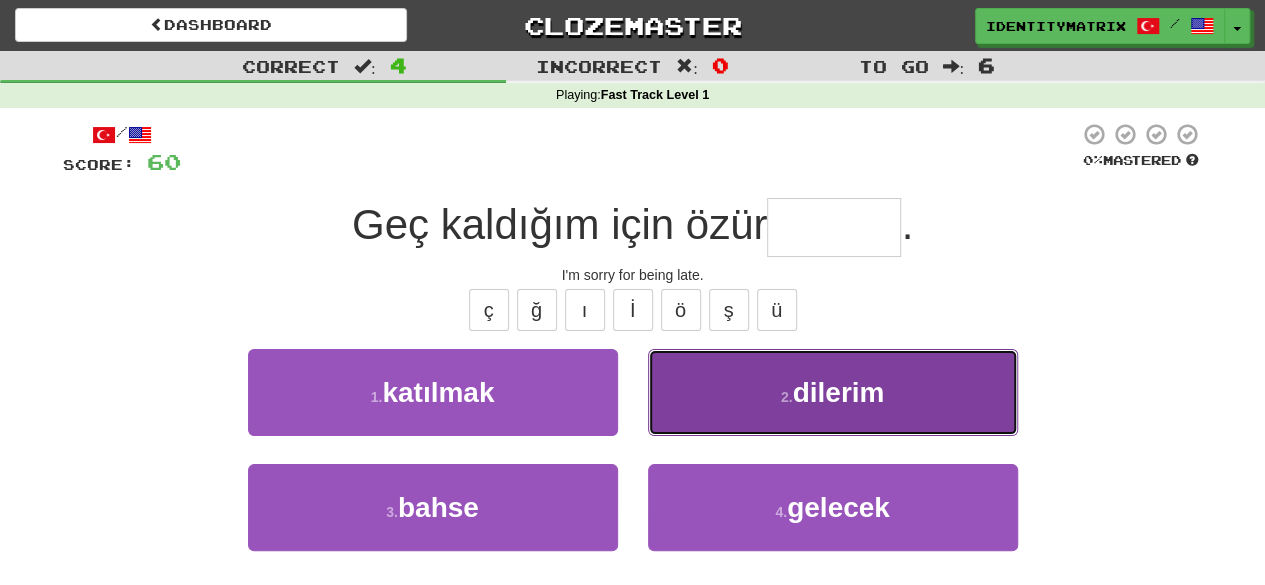 click on "2 .  dilerim" at bounding box center (833, 392) 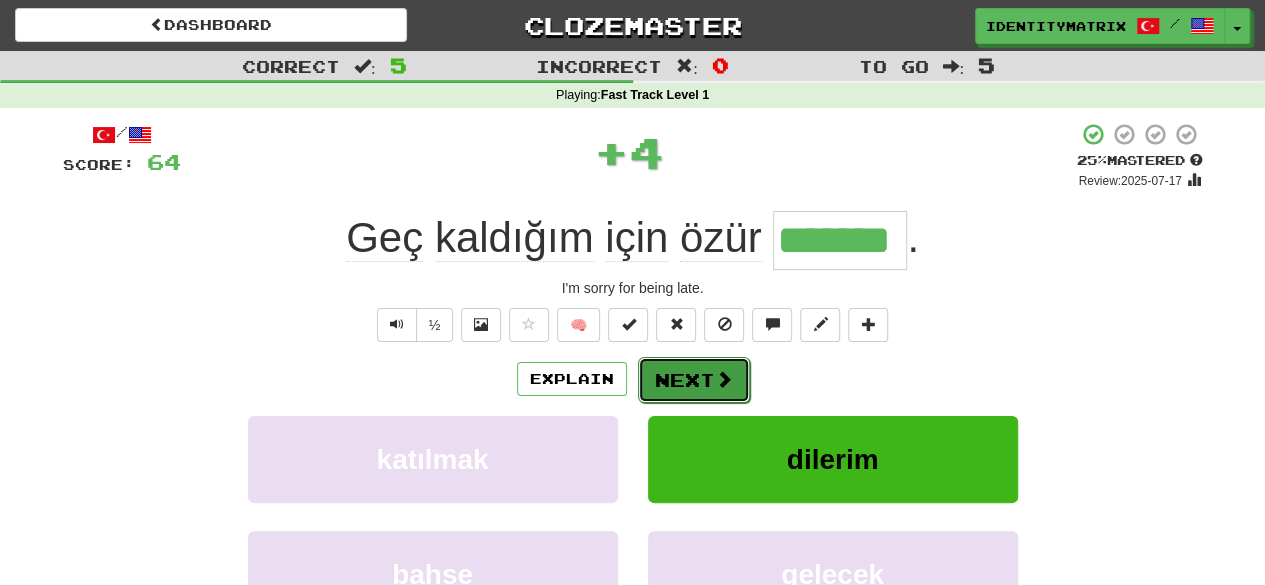click on "Next" at bounding box center [694, 380] 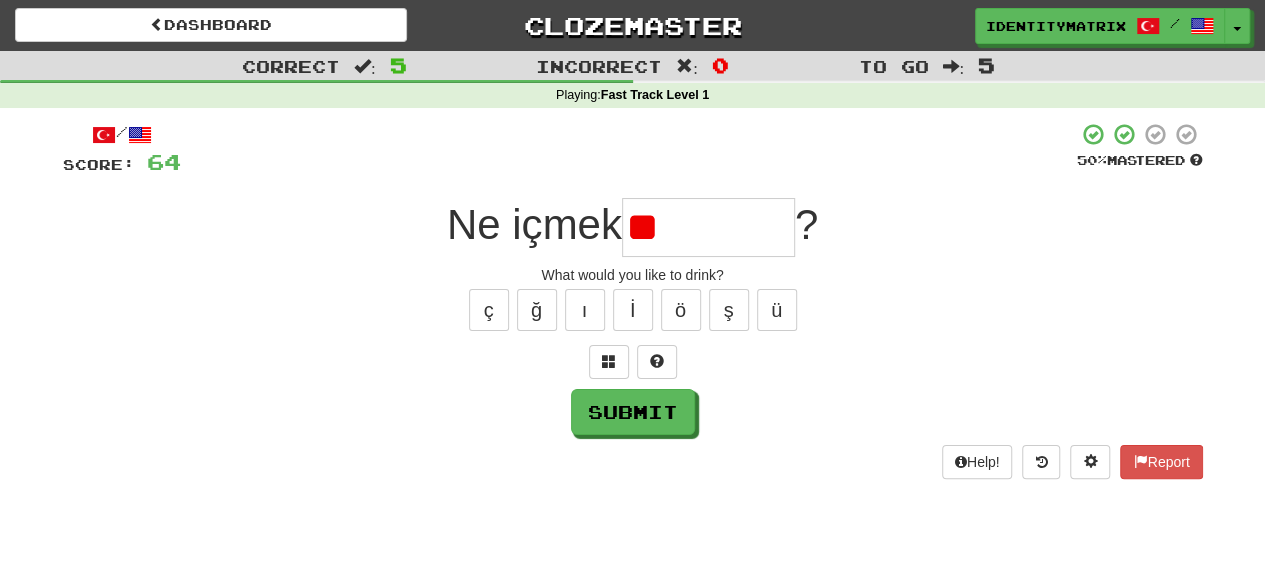 type on "*" 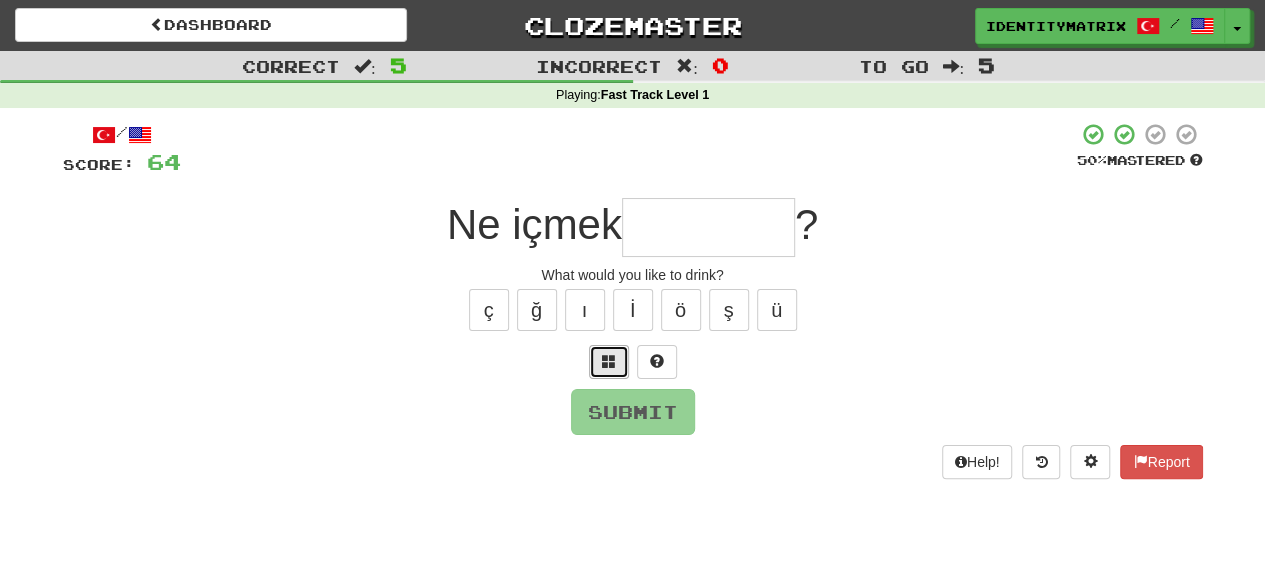 click at bounding box center (609, 361) 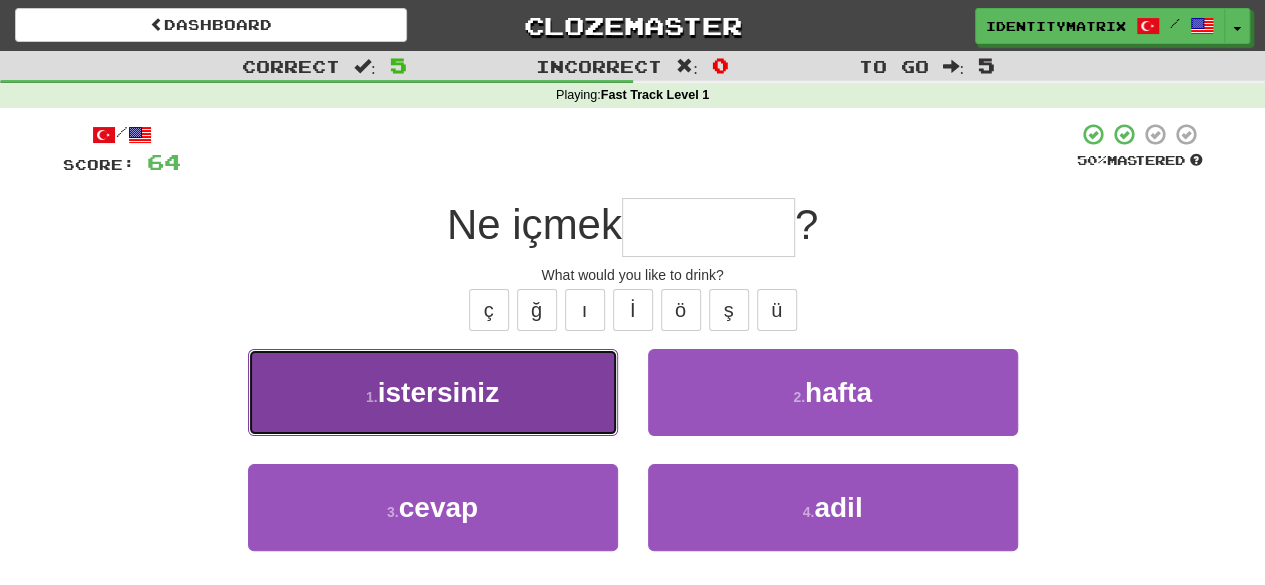 click on "1 .  istersiniz" at bounding box center [433, 392] 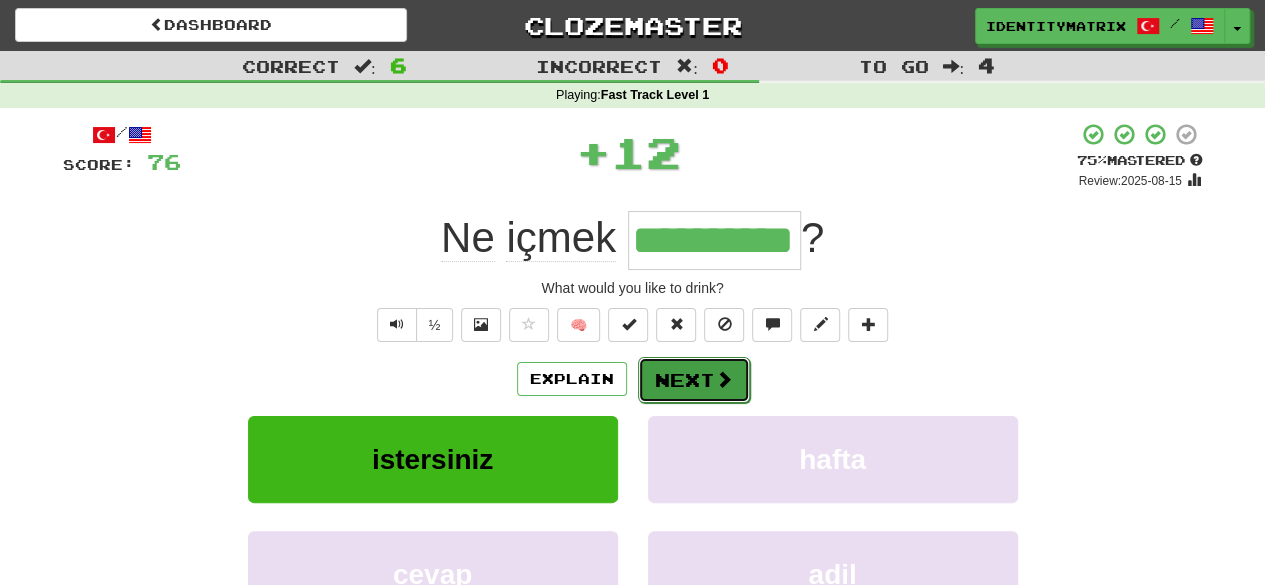 click on "Next" at bounding box center [694, 380] 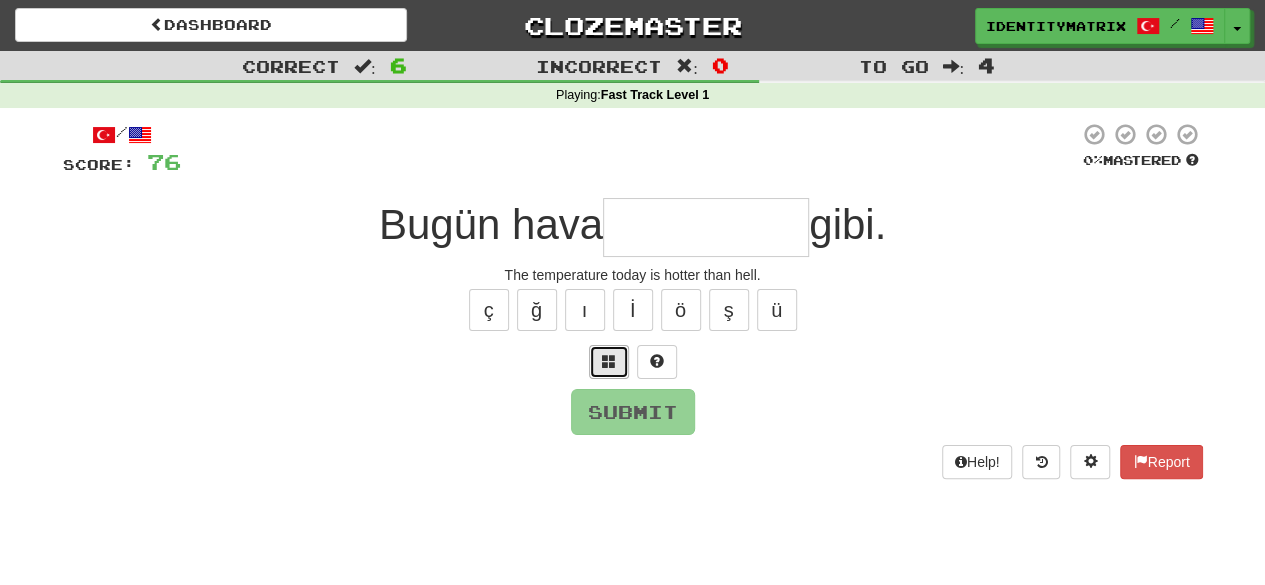 click at bounding box center [609, 362] 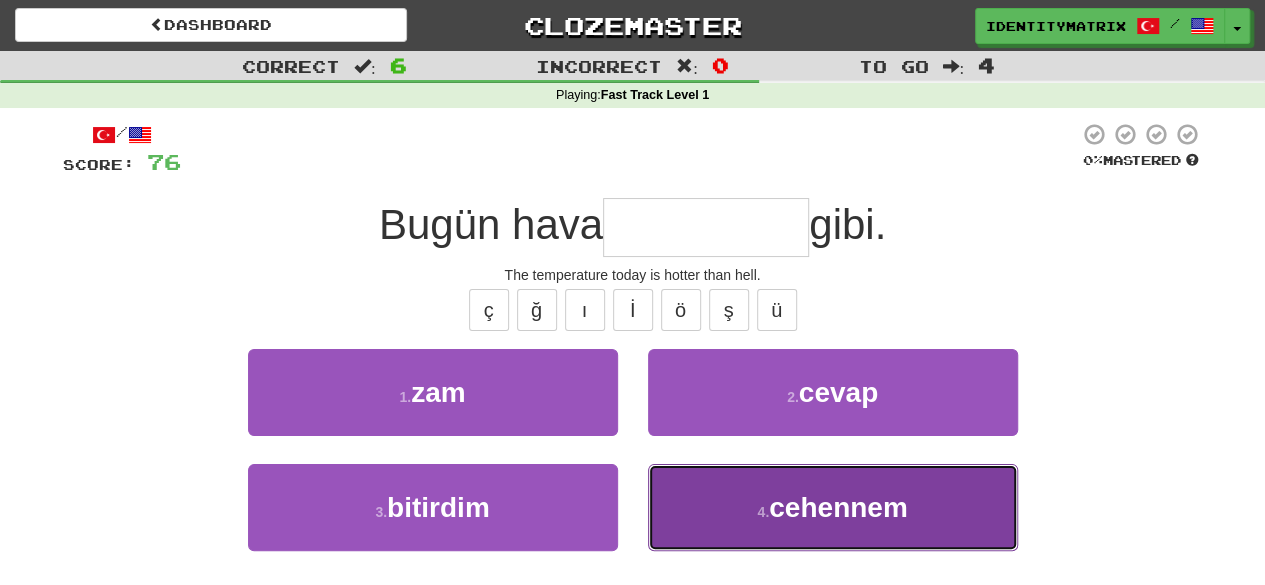 click on "4 .  cehennem" at bounding box center (833, 507) 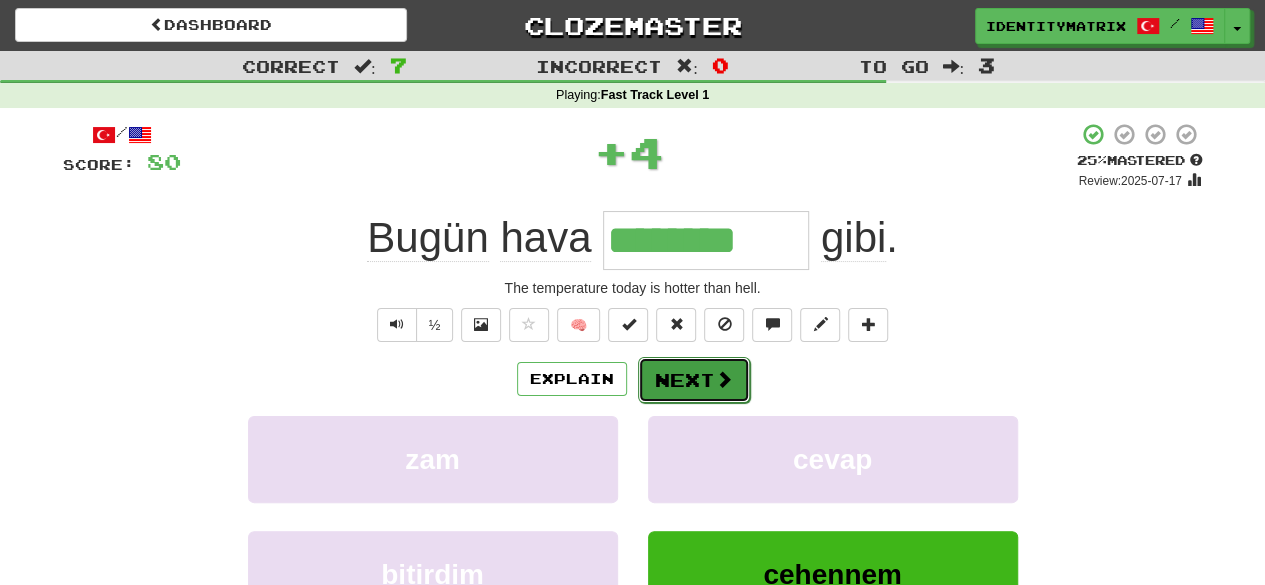 drag, startPoint x: 716, startPoint y: 399, endPoint x: 678, endPoint y: 388, distance: 39.56008 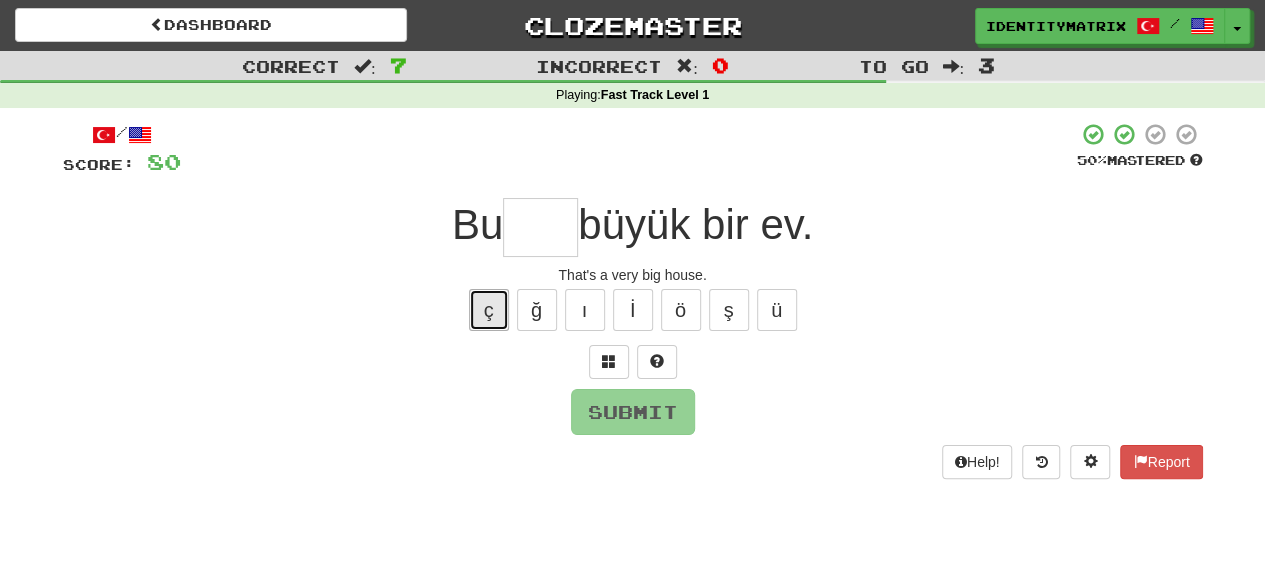 click on "ç" at bounding box center [489, 310] 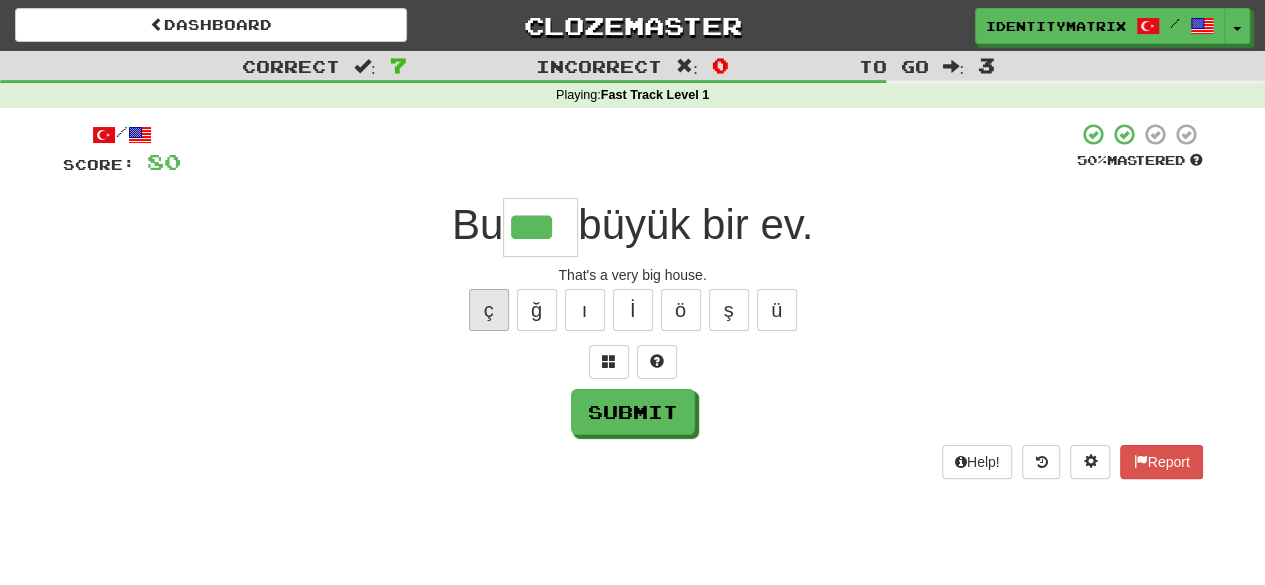 type on "***" 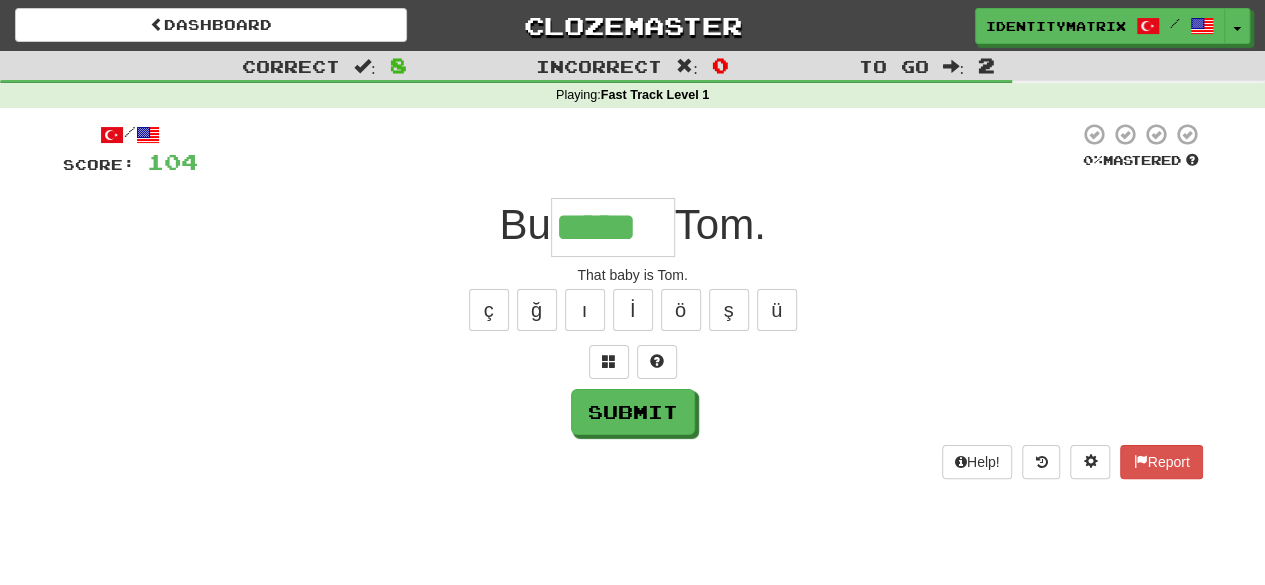 type on "*****" 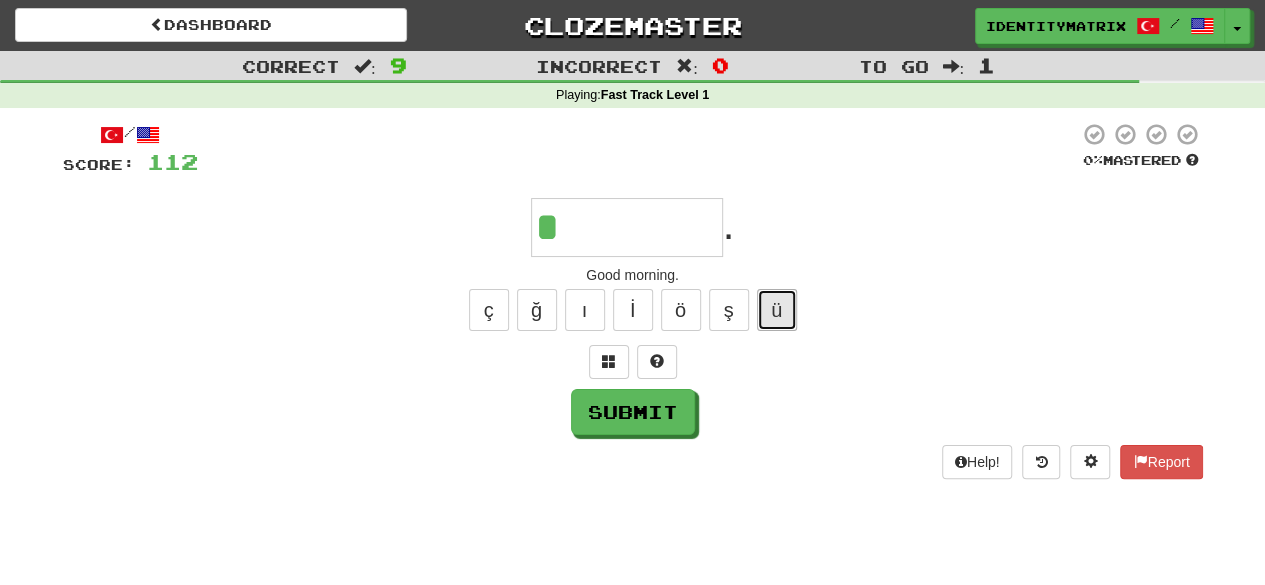 click on "ü" at bounding box center [777, 310] 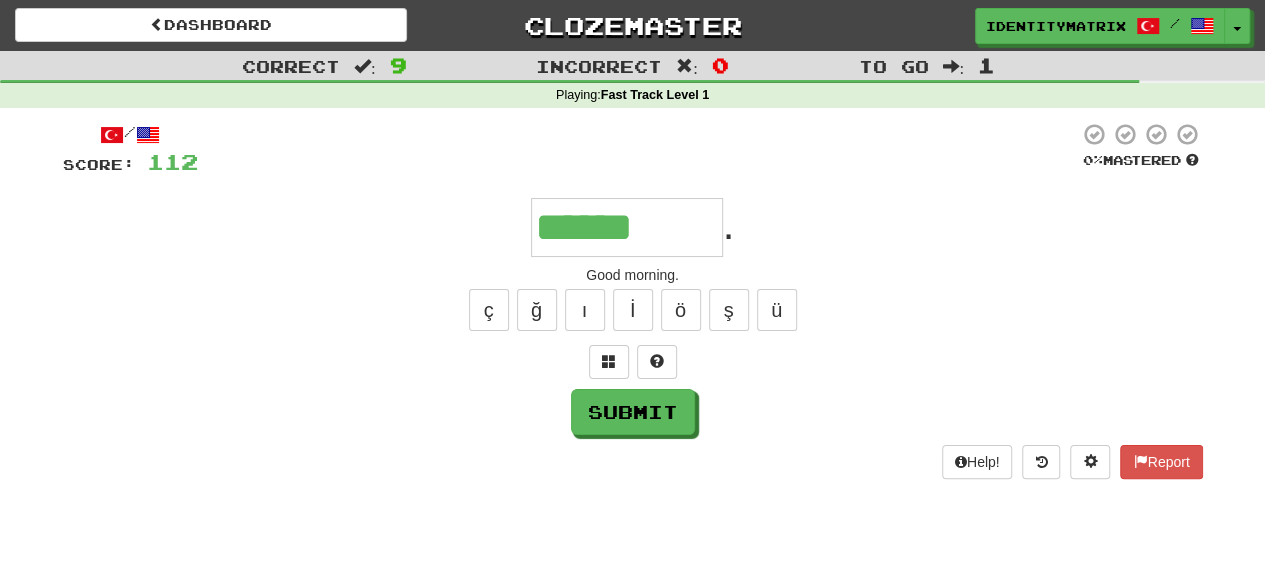 click on "/  Score:   112 0 %  Mastered ****** . Good morning. ç ğ ı İ ö ş ü Submit  Help!  Report" at bounding box center [633, 300] 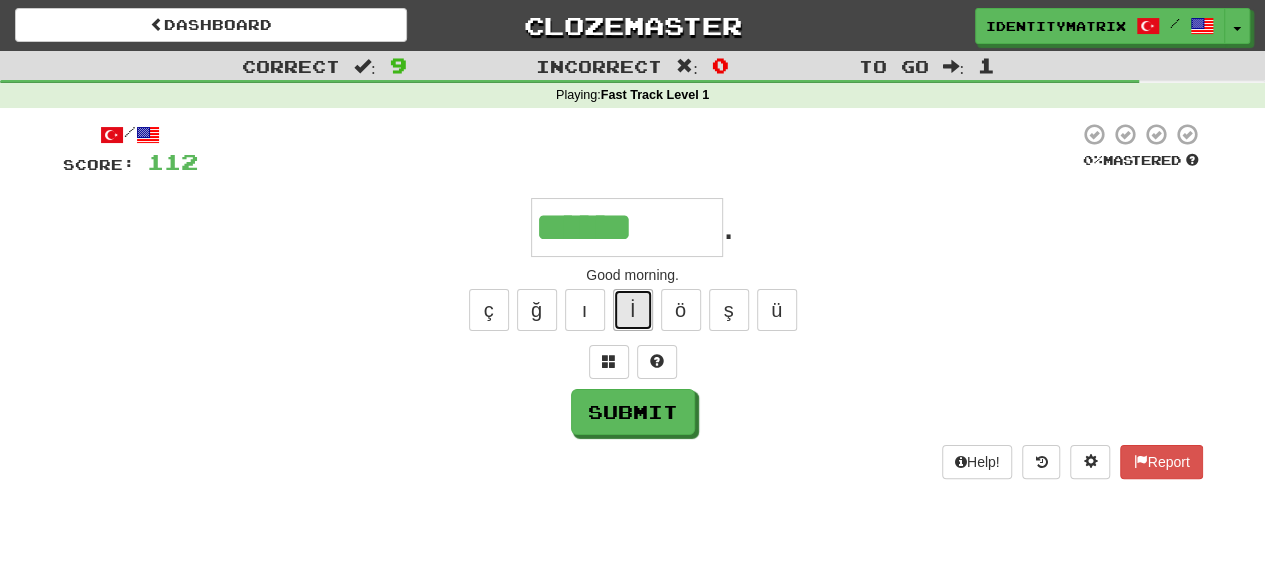 click on "İ" at bounding box center (633, 310) 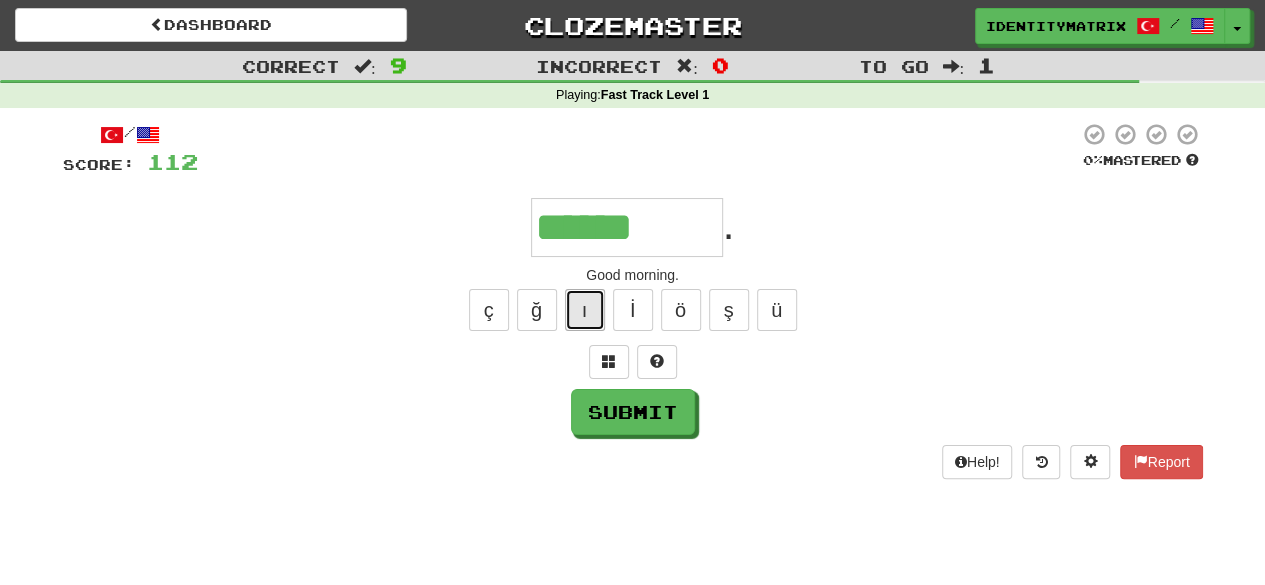 click on "ı" at bounding box center [585, 310] 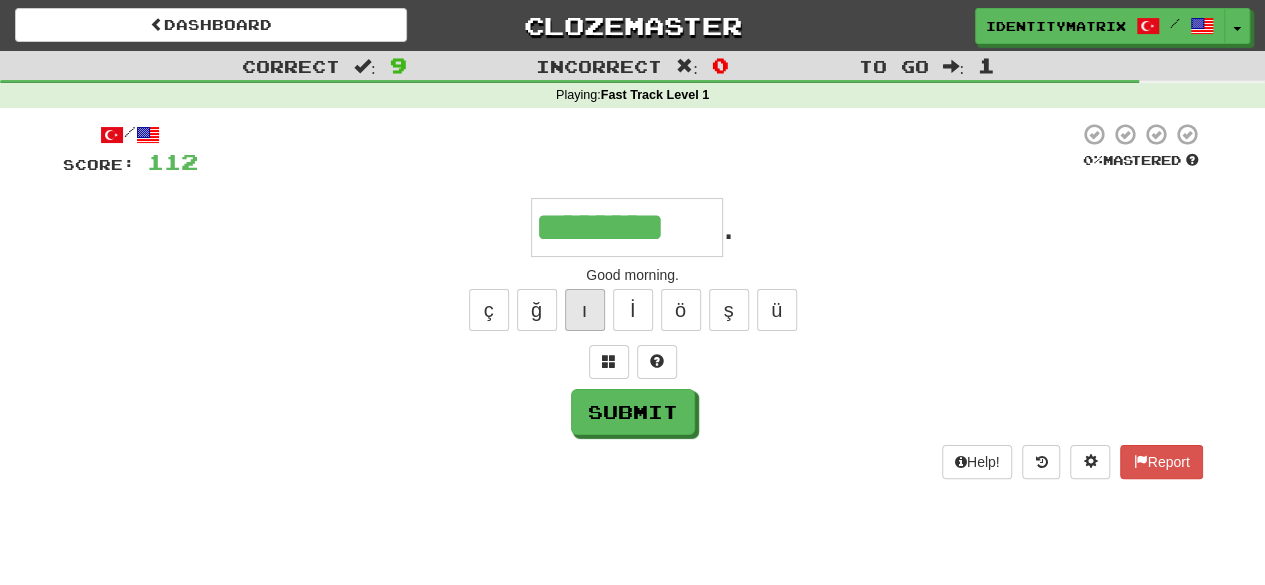 type on "********" 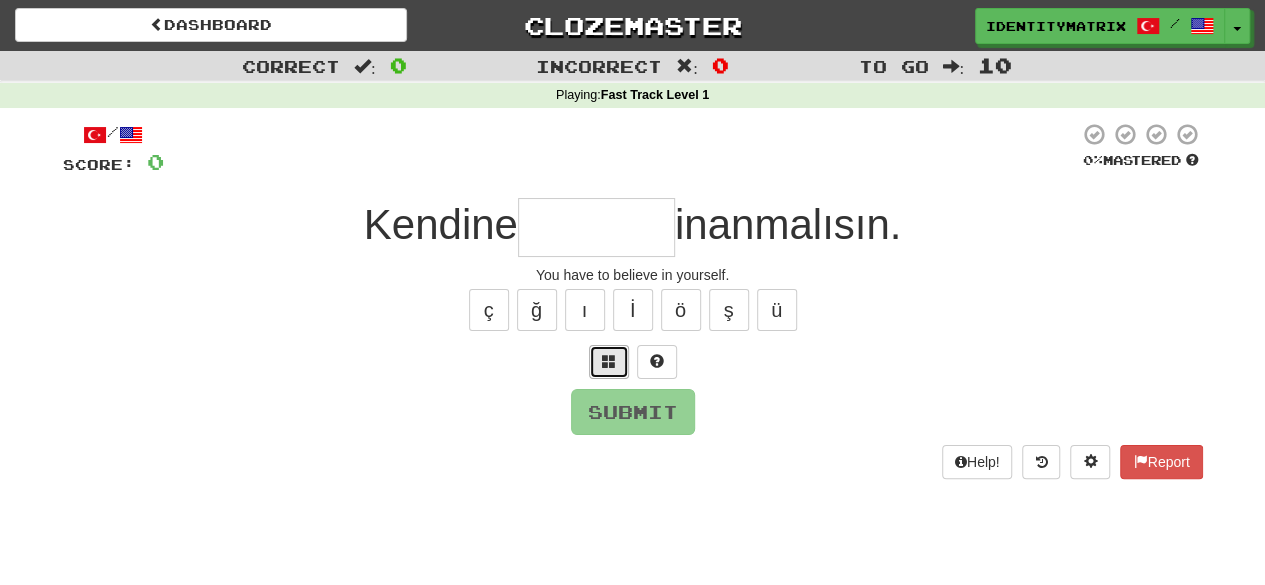 click at bounding box center [609, 361] 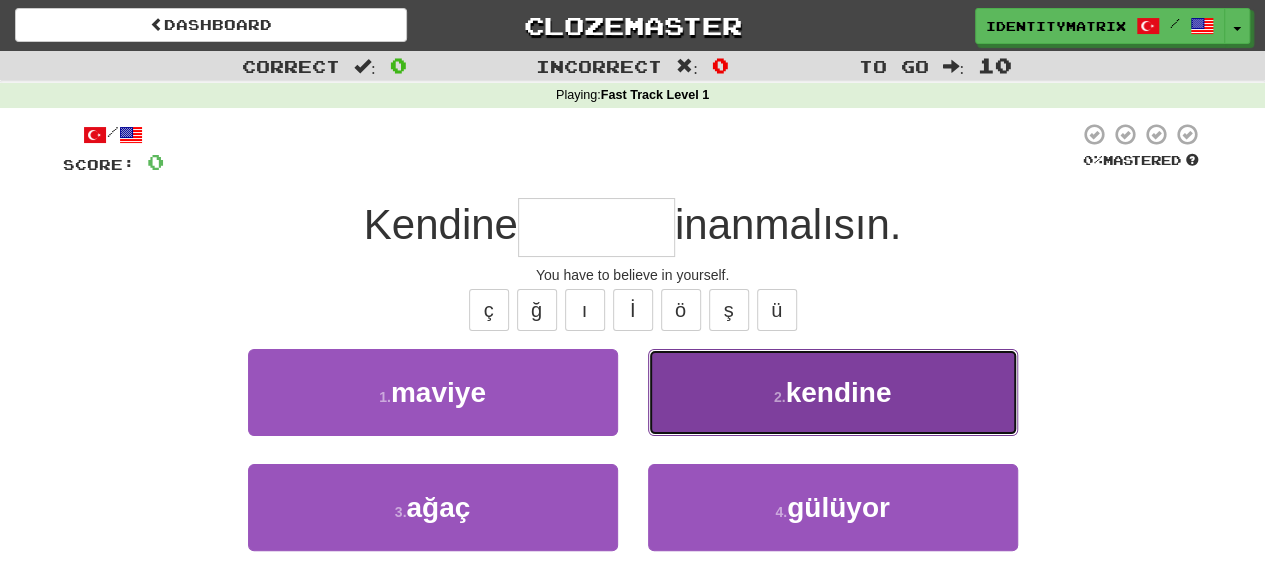 click on "2 .  kendine" at bounding box center (833, 392) 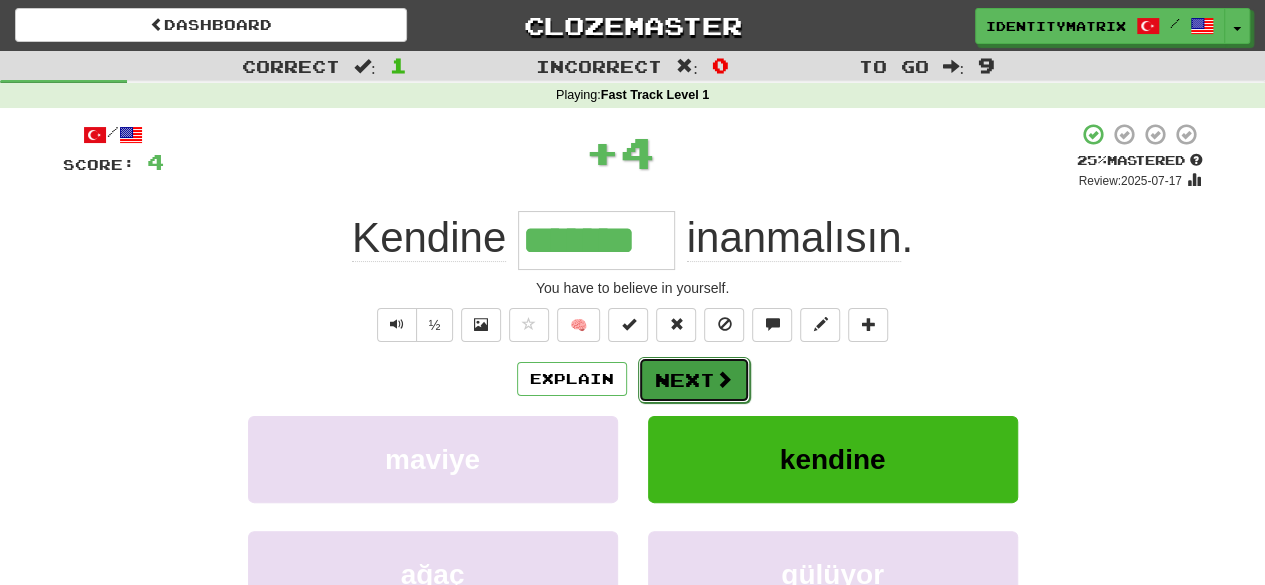 click on "Next" at bounding box center [694, 380] 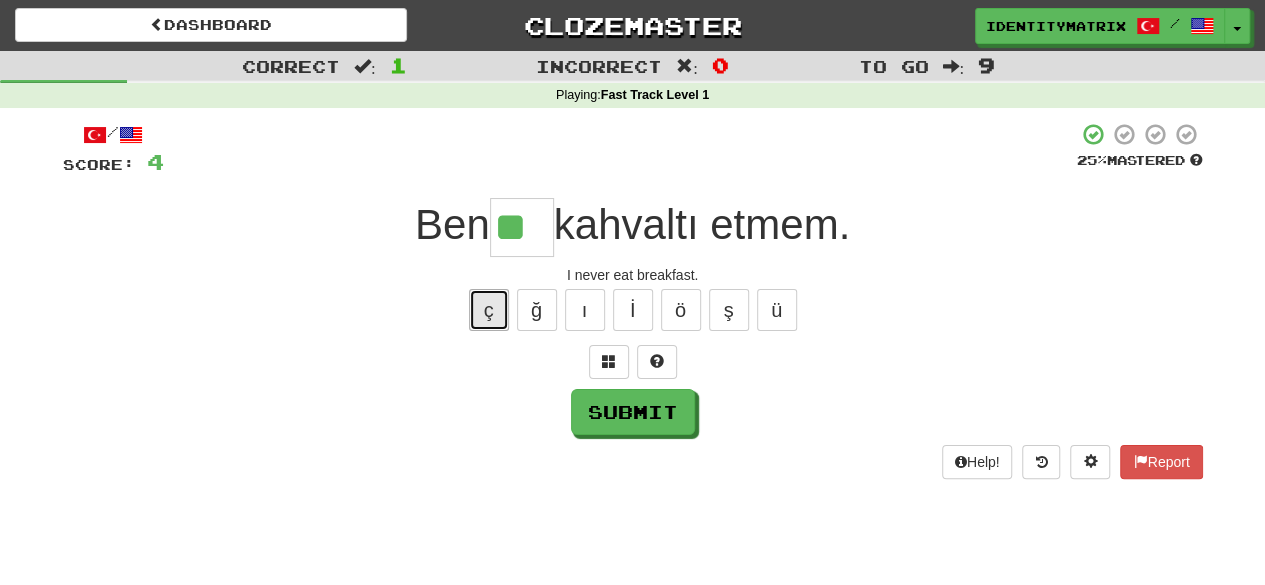 click on "ç" at bounding box center (489, 310) 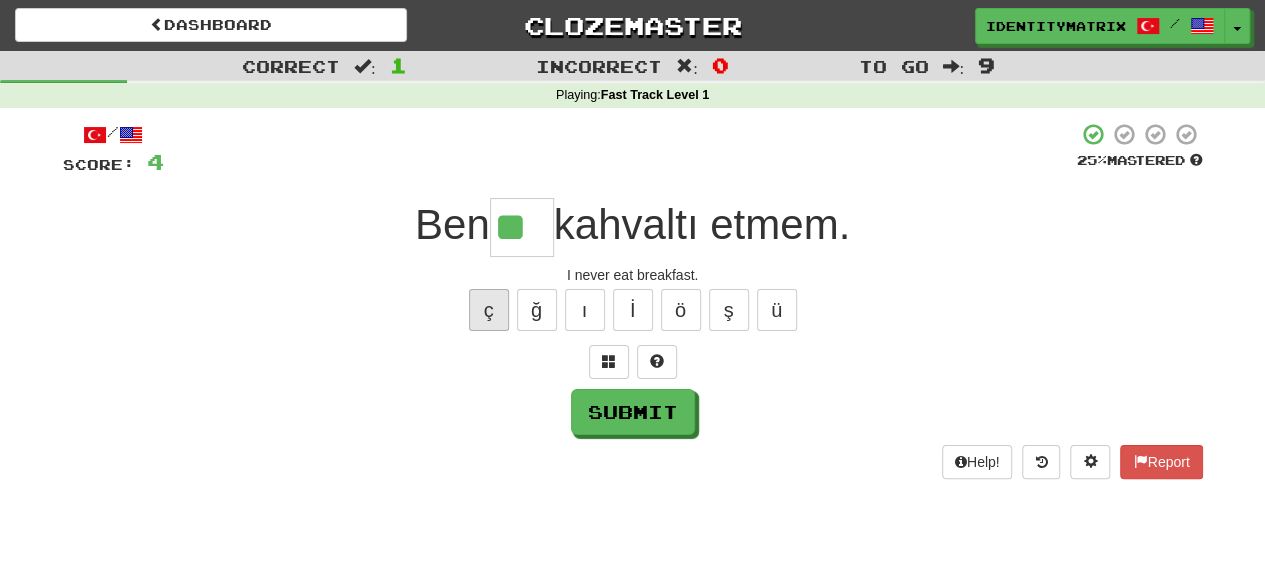 type on "***" 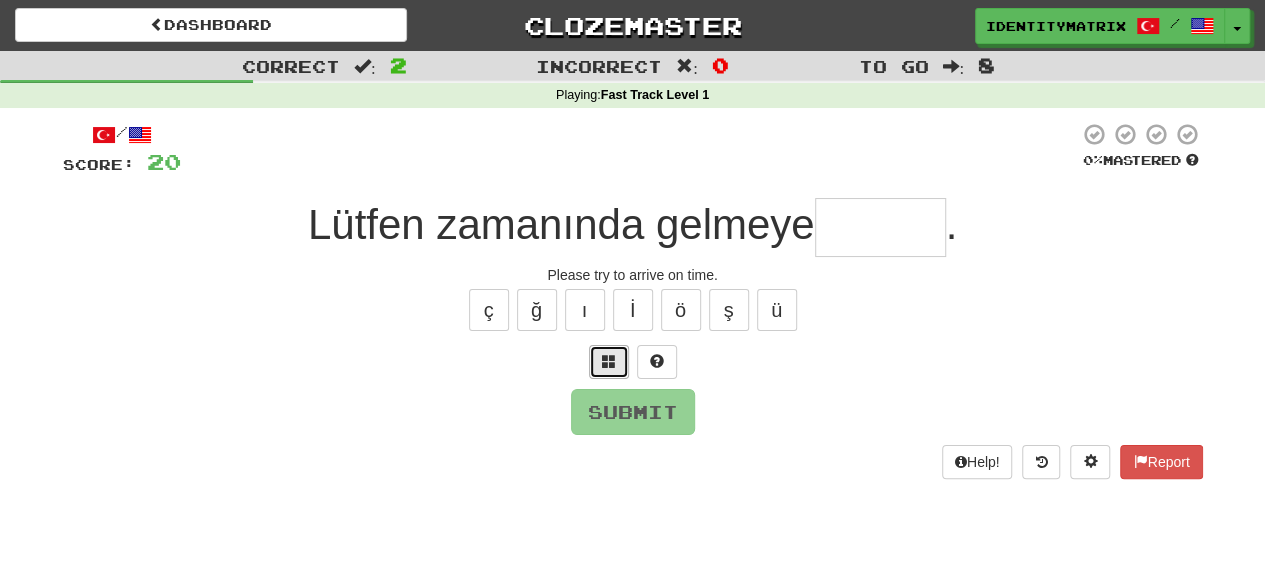 click at bounding box center (609, 362) 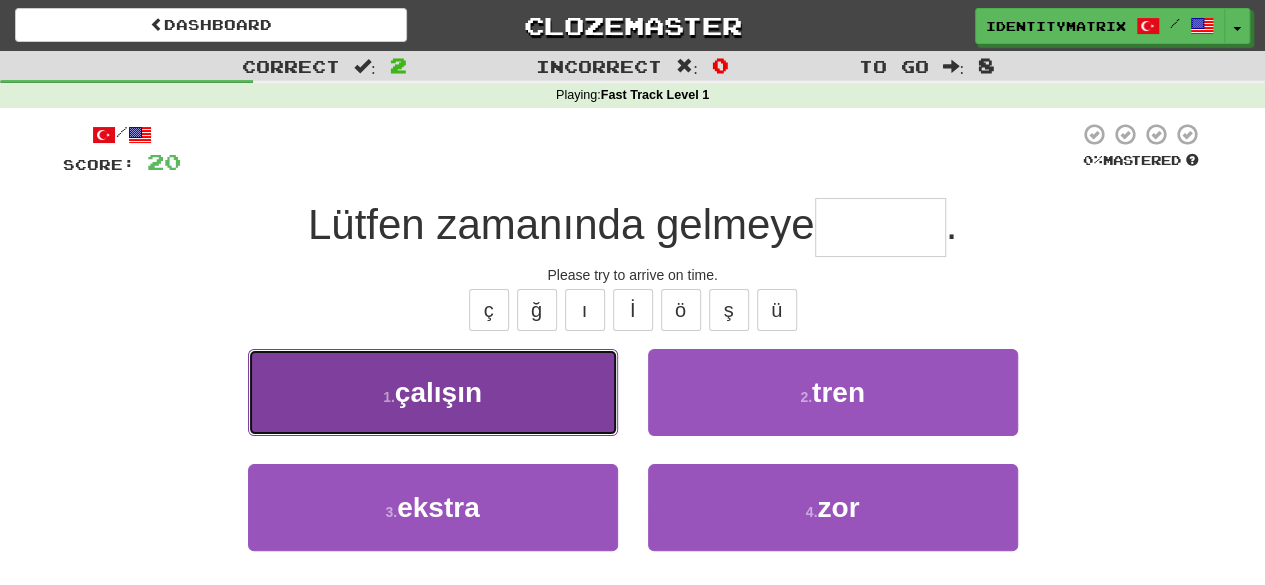 click on "1 .  çalışın" at bounding box center (433, 392) 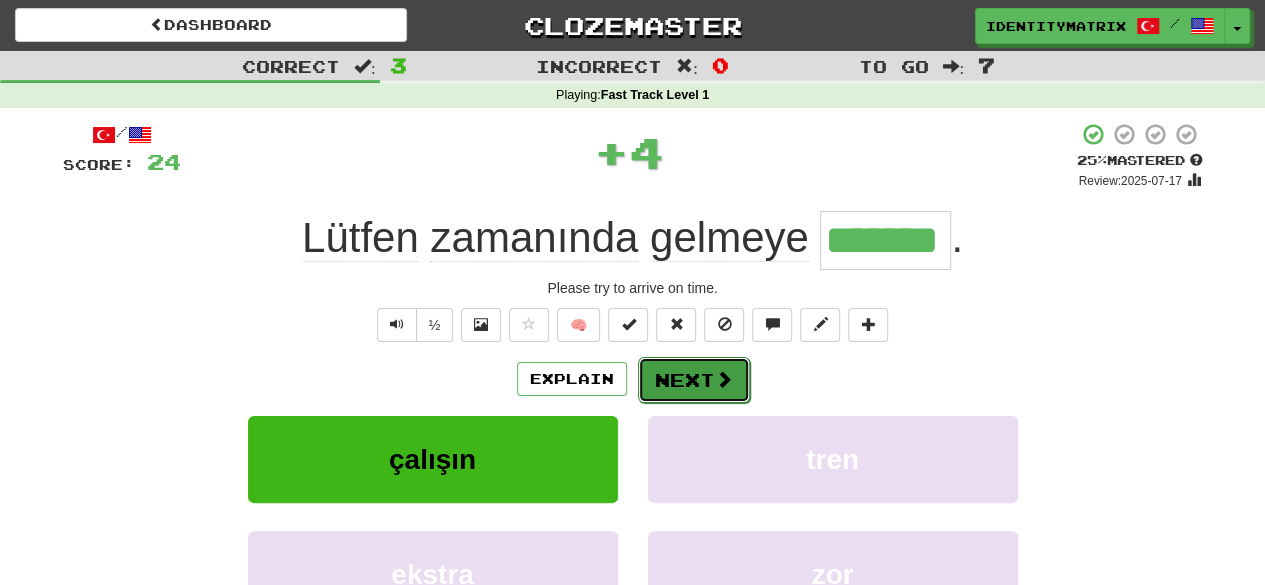 click on "Next" at bounding box center (694, 380) 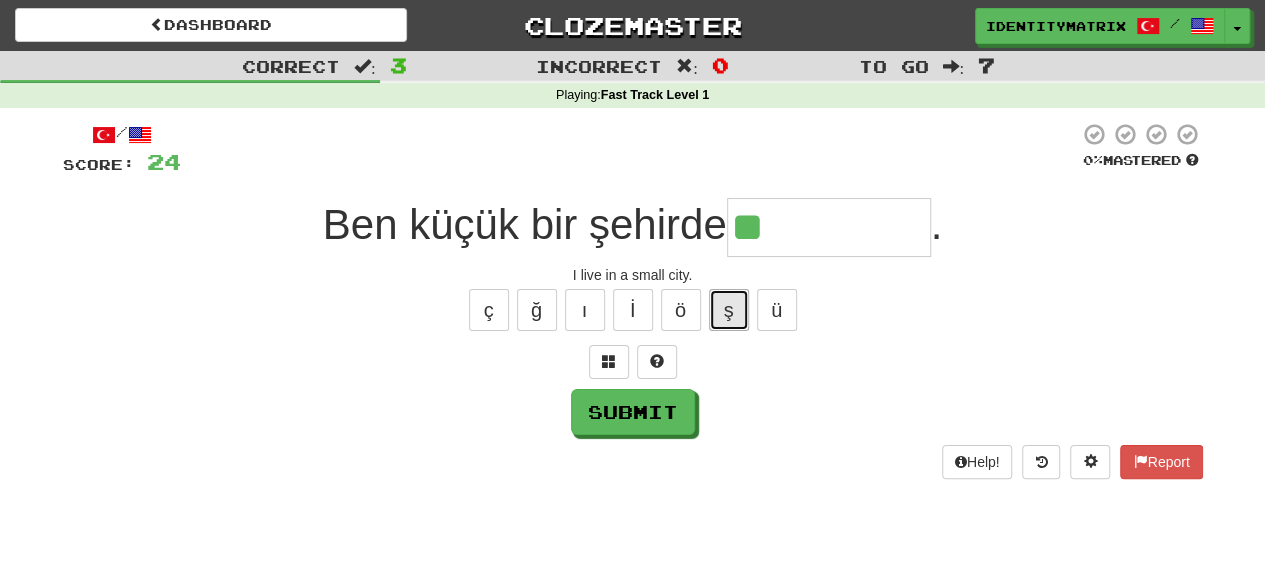 click on "ş" at bounding box center [729, 310] 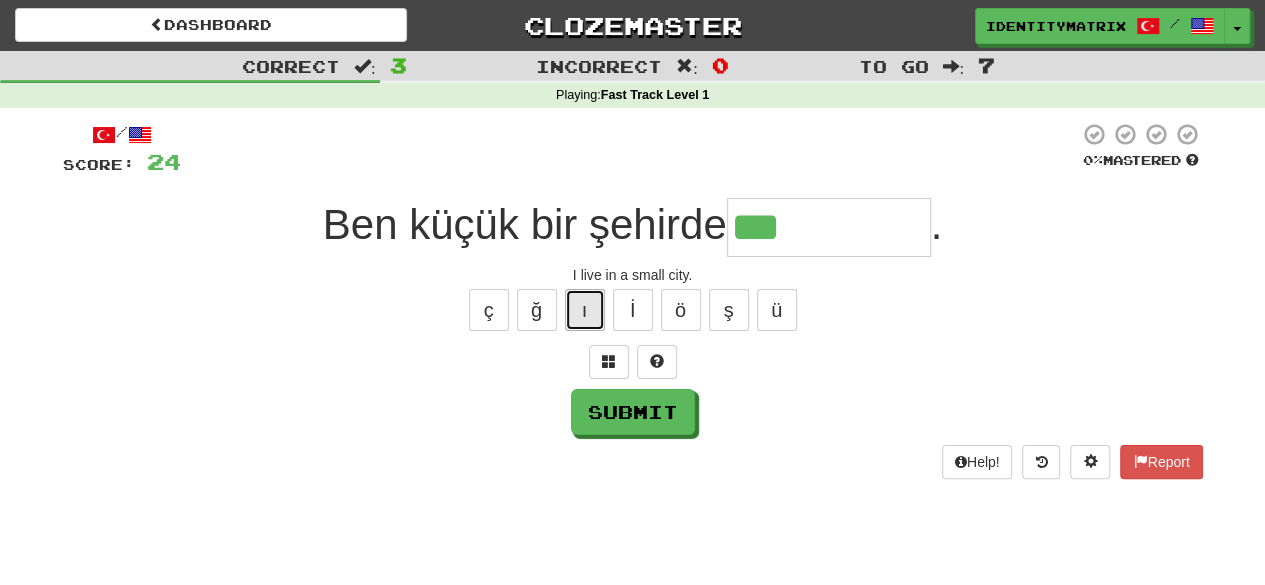 click on "ı" at bounding box center (585, 310) 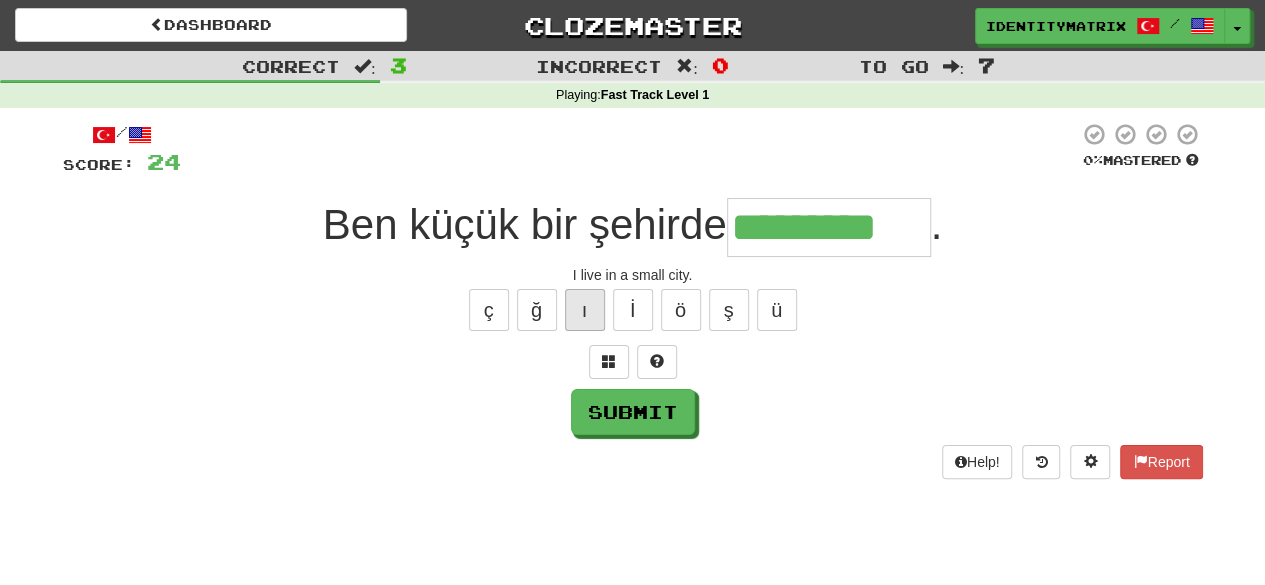 type on "*********" 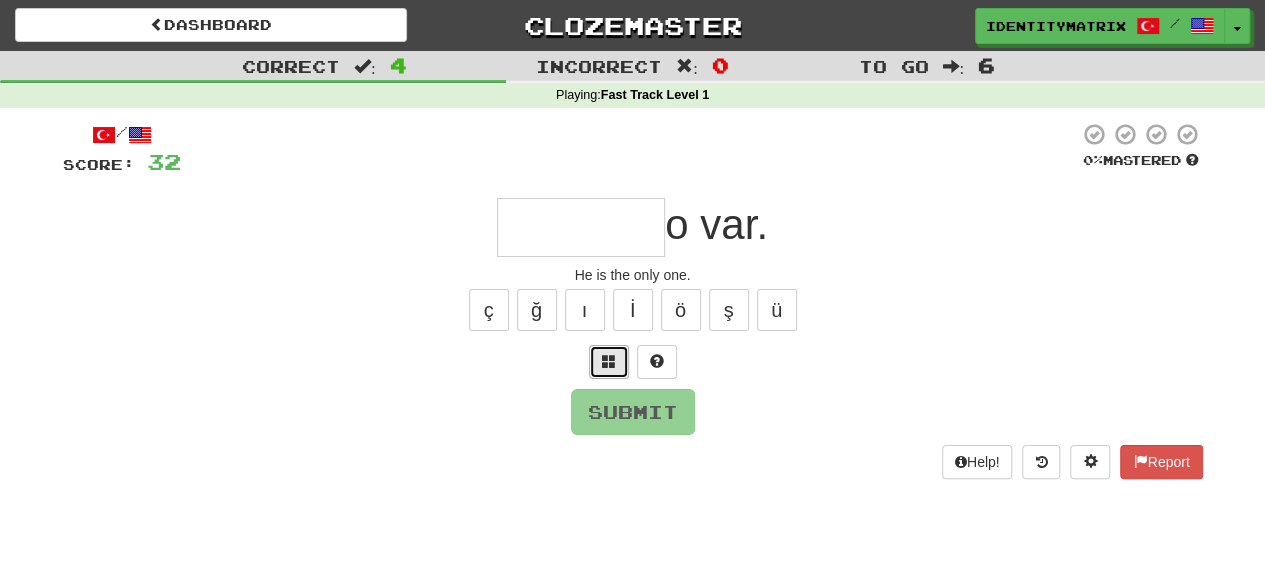 click at bounding box center [609, 362] 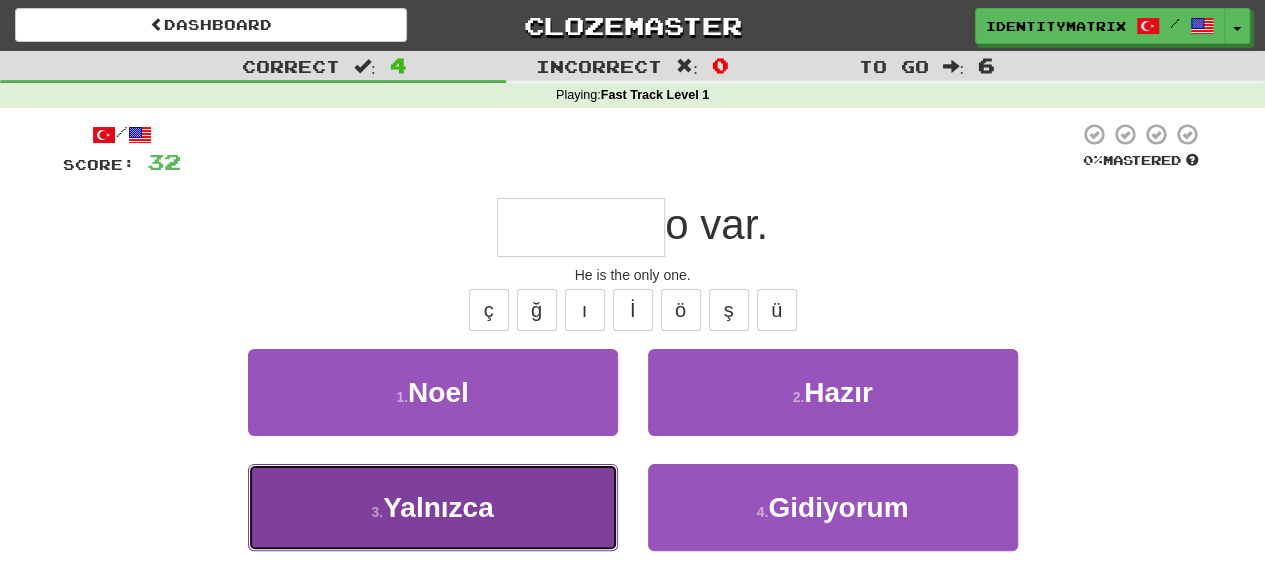 click on "3 .  Yalnızca" at bounding box center (433, 507) 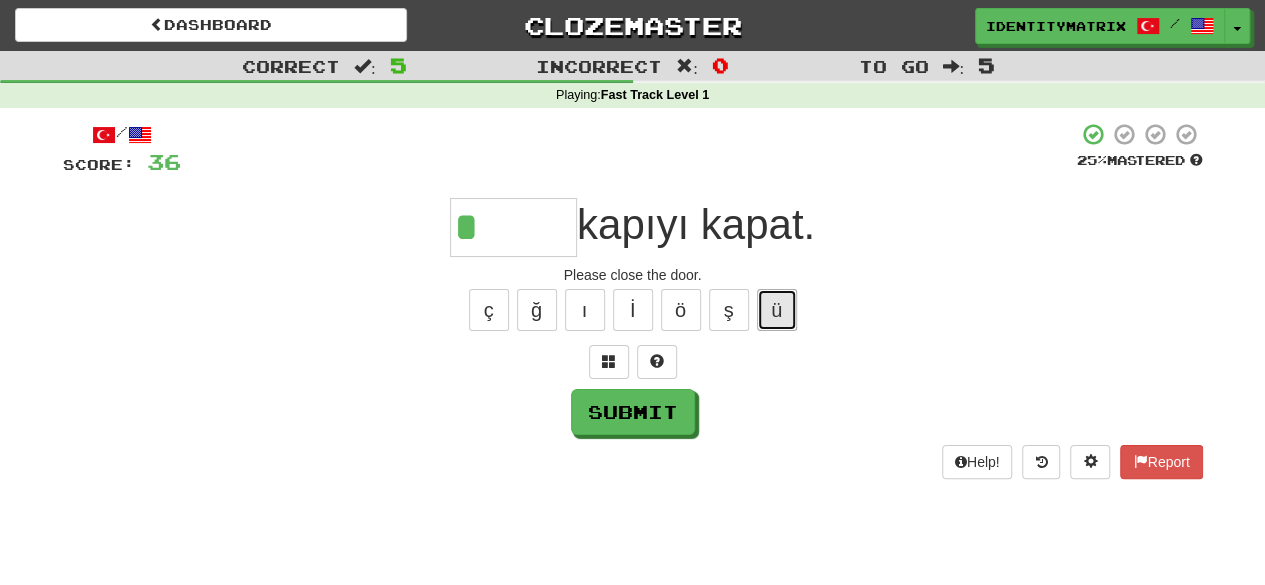 click on "ü" at bounding box center [777, 310] 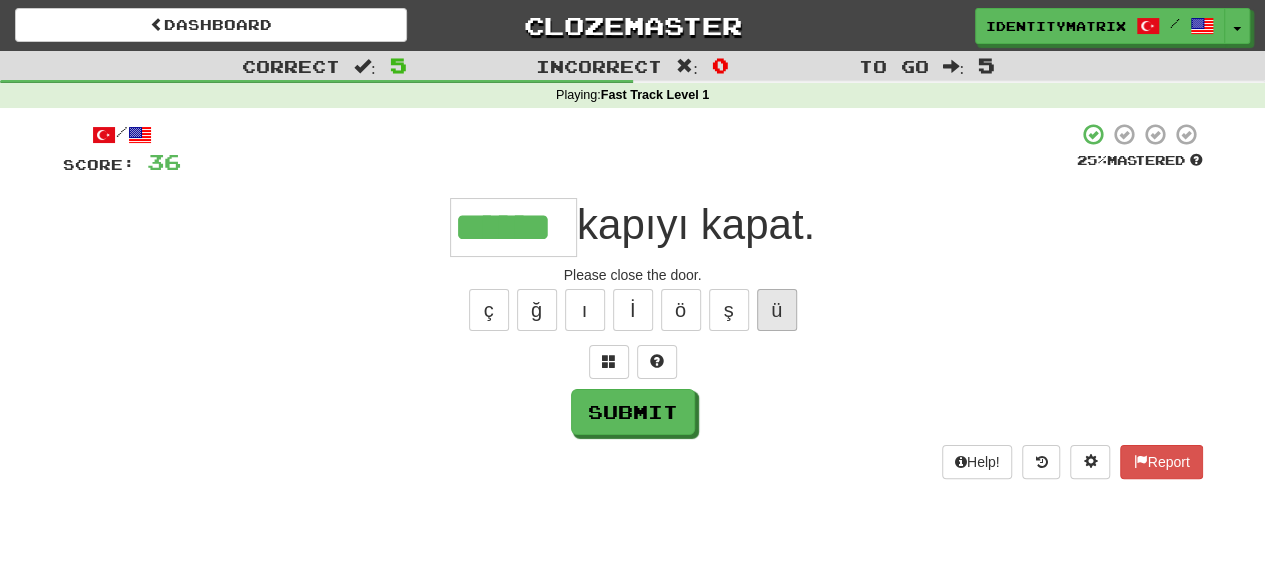 type on "******" 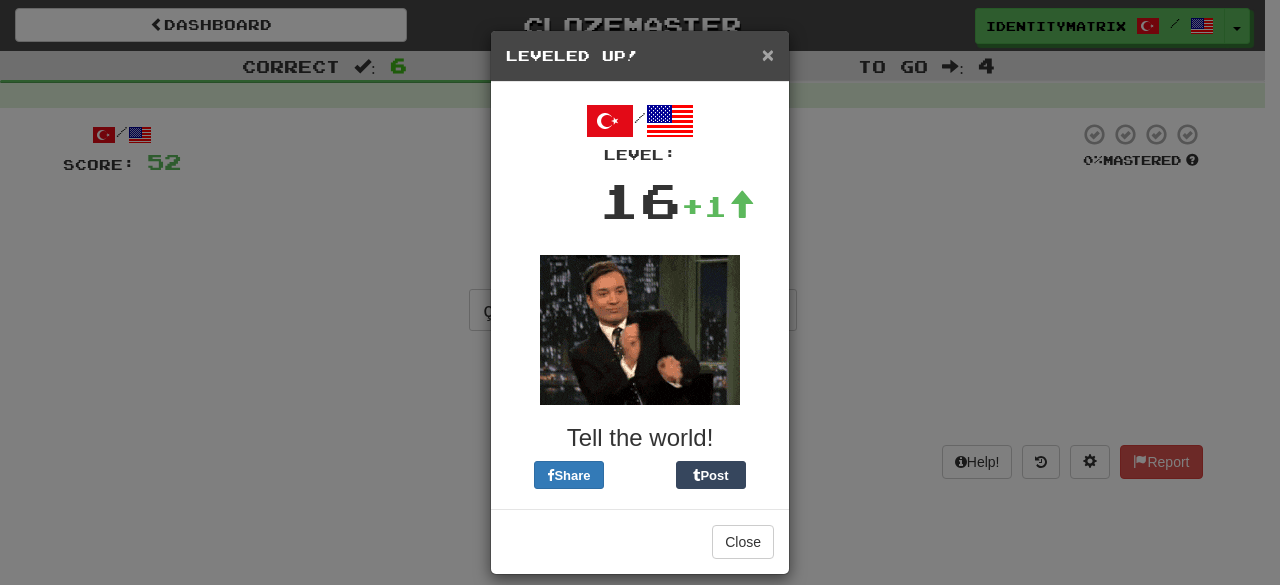 click on "×" at bounding box center [768, 54] 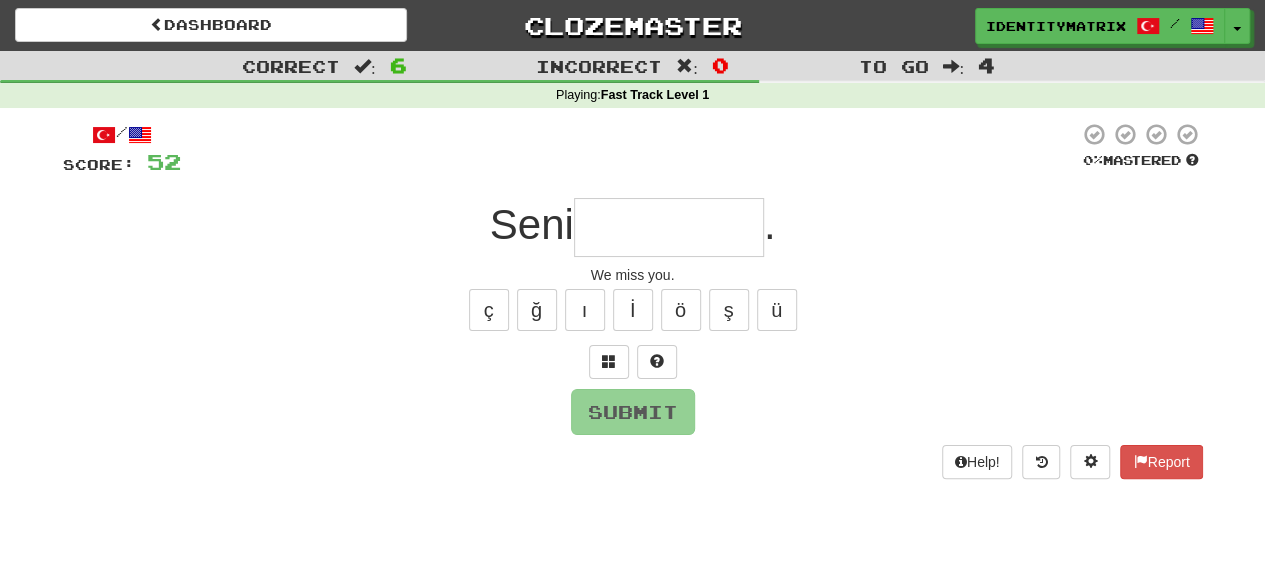 click at bounding box center [669, 227] 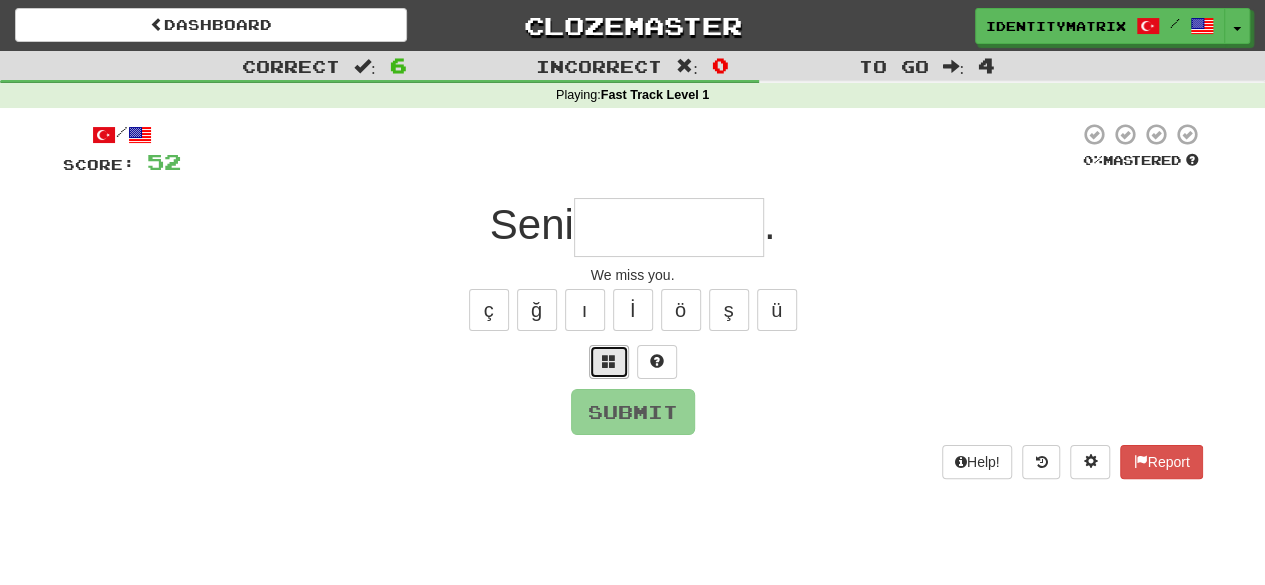 click at bounding box center [609, 361] 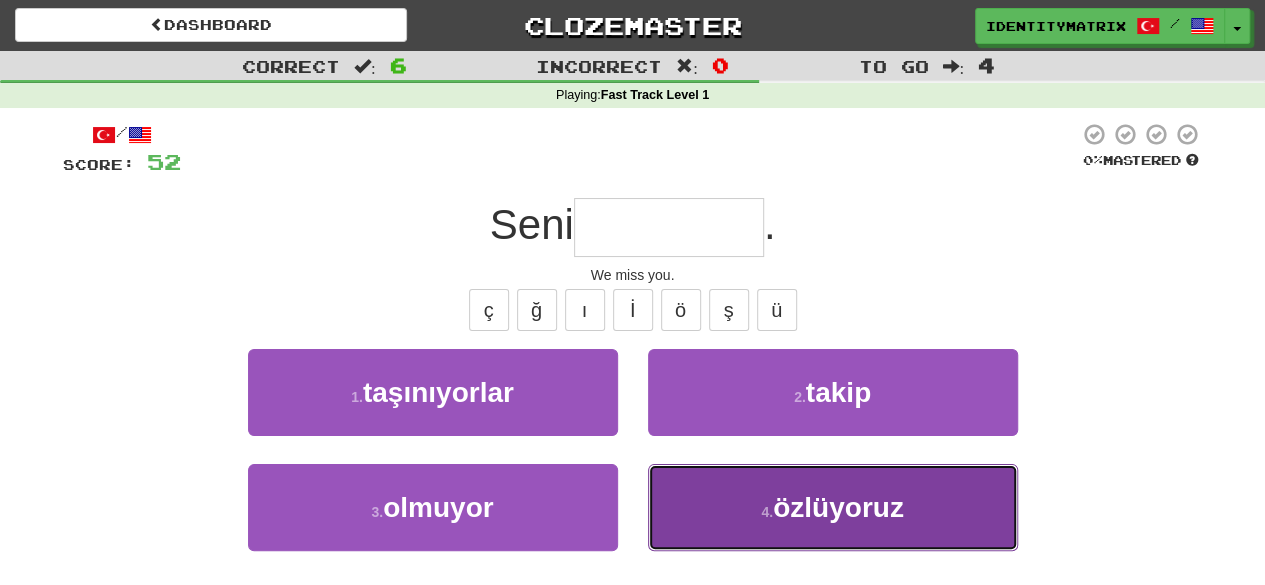 click on "4 .  özlüyoruz" at bounding box center [833, 507] 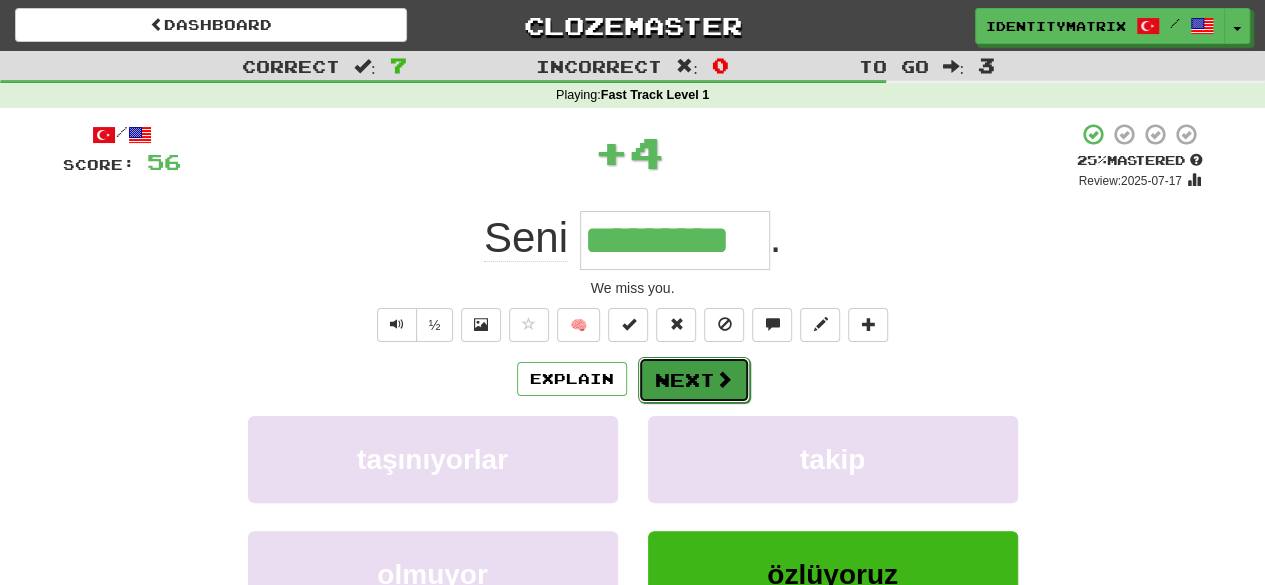 click on "Next" at bounding box center (694, 380) 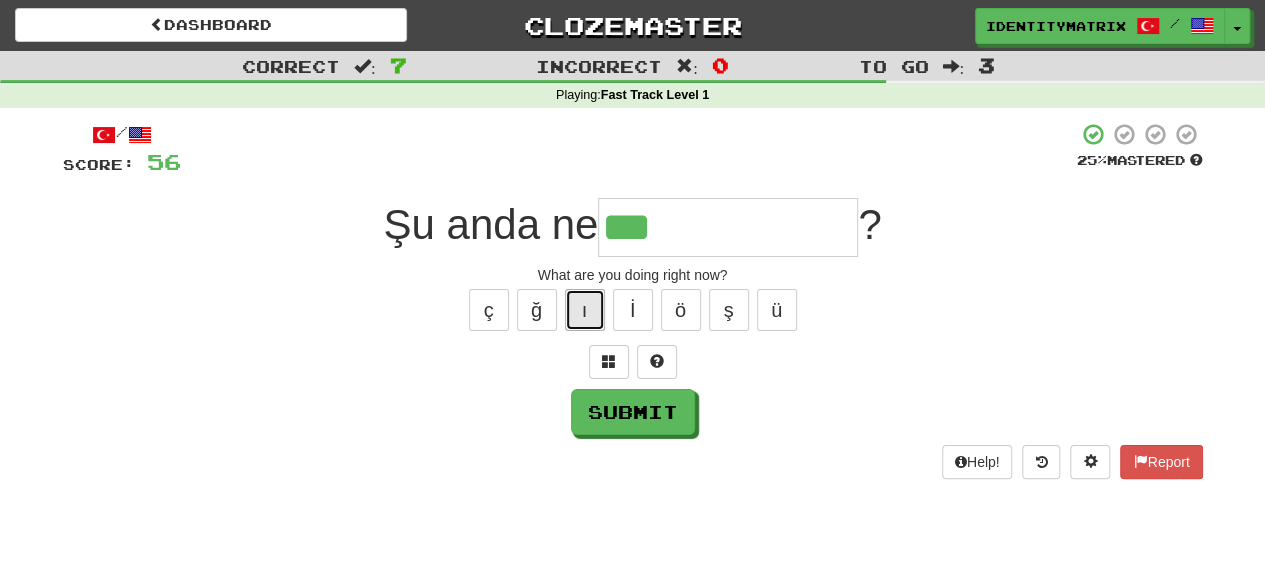 click on "ı" at bounding box center (585, 310) 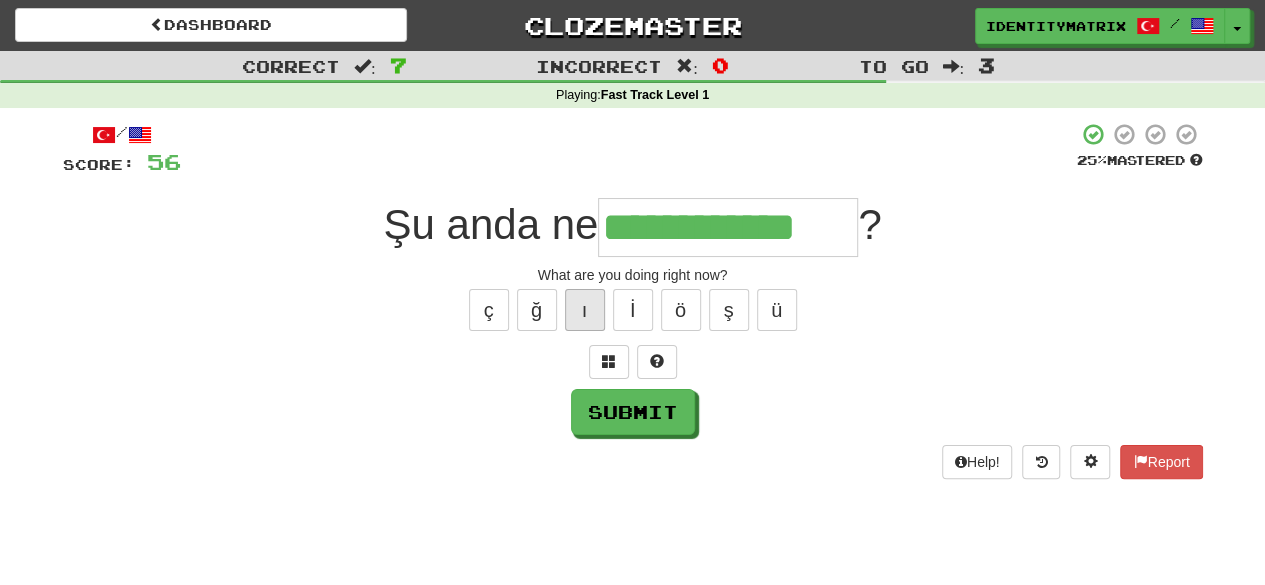 type on "**********" 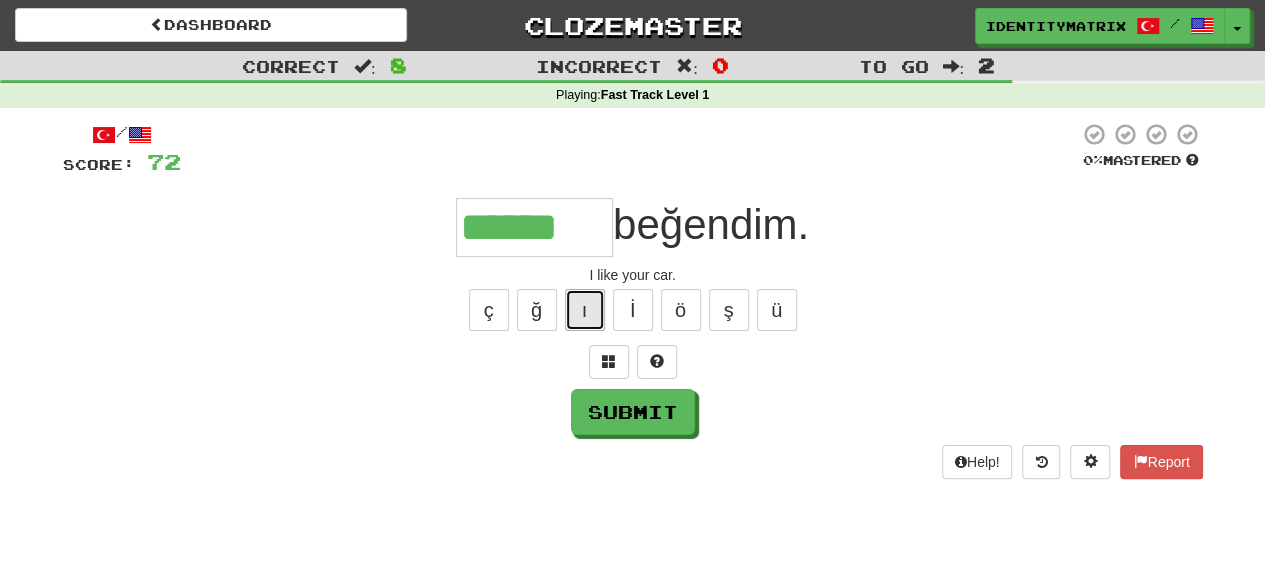 click on "ı" at bounding box center [585, 310] 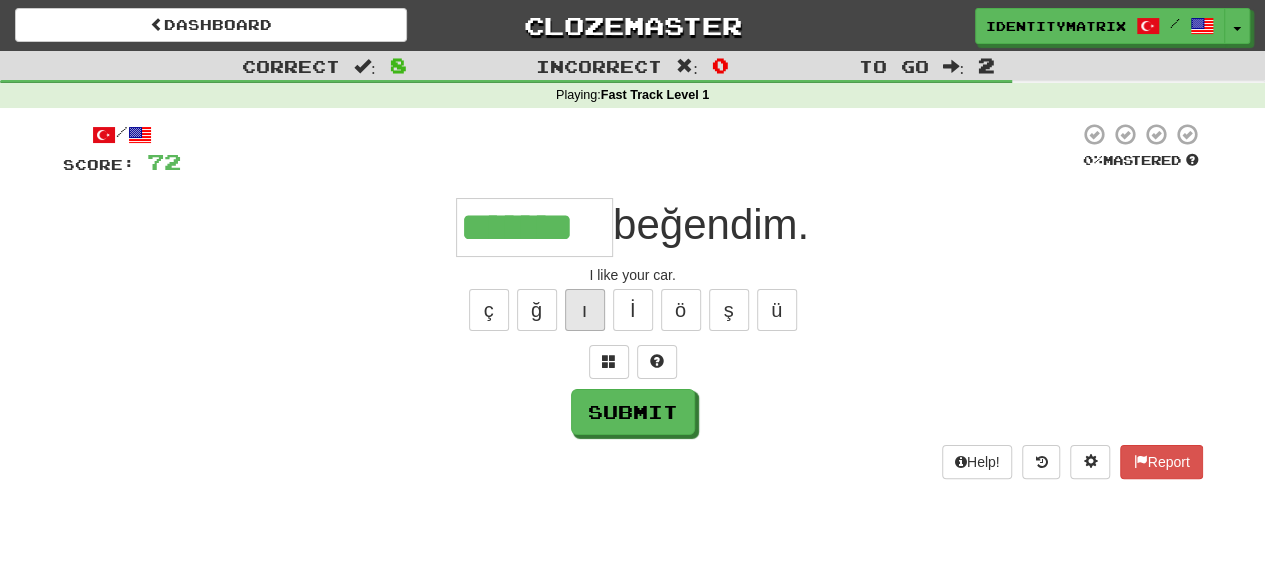 type on "*******" 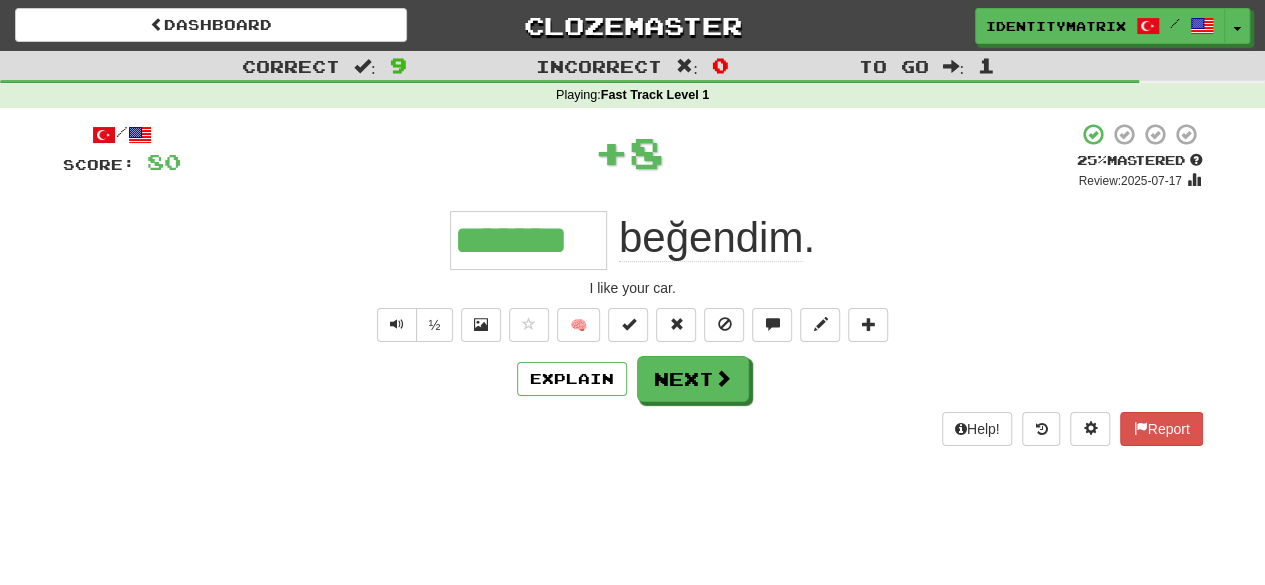 type 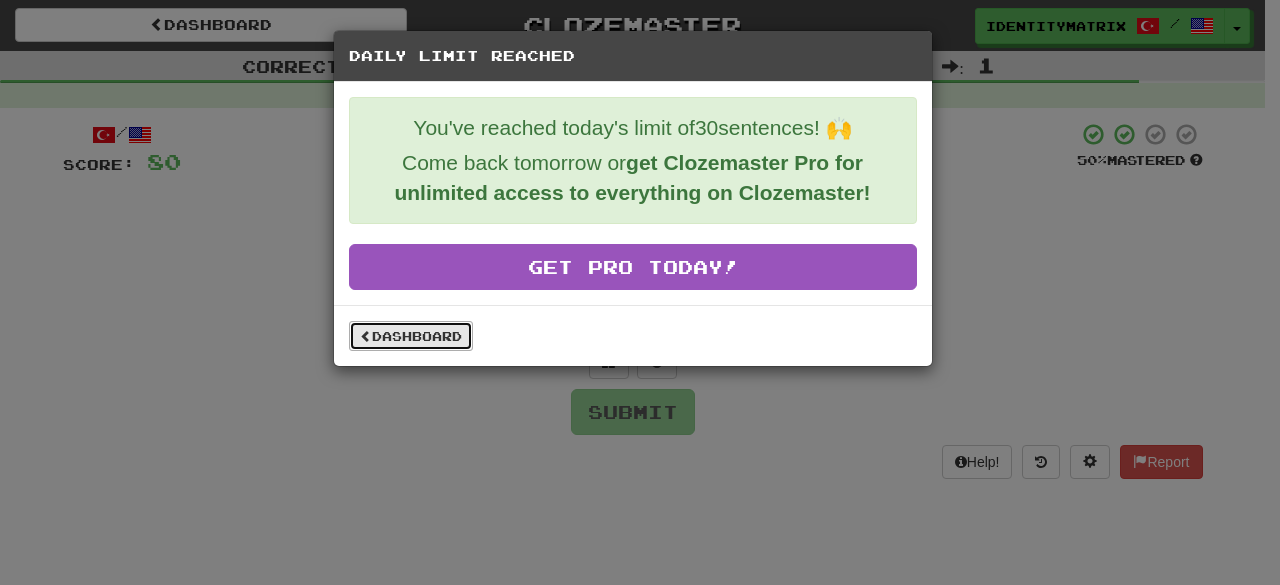 click on "Dashboard" at bounding box center (411, 336) 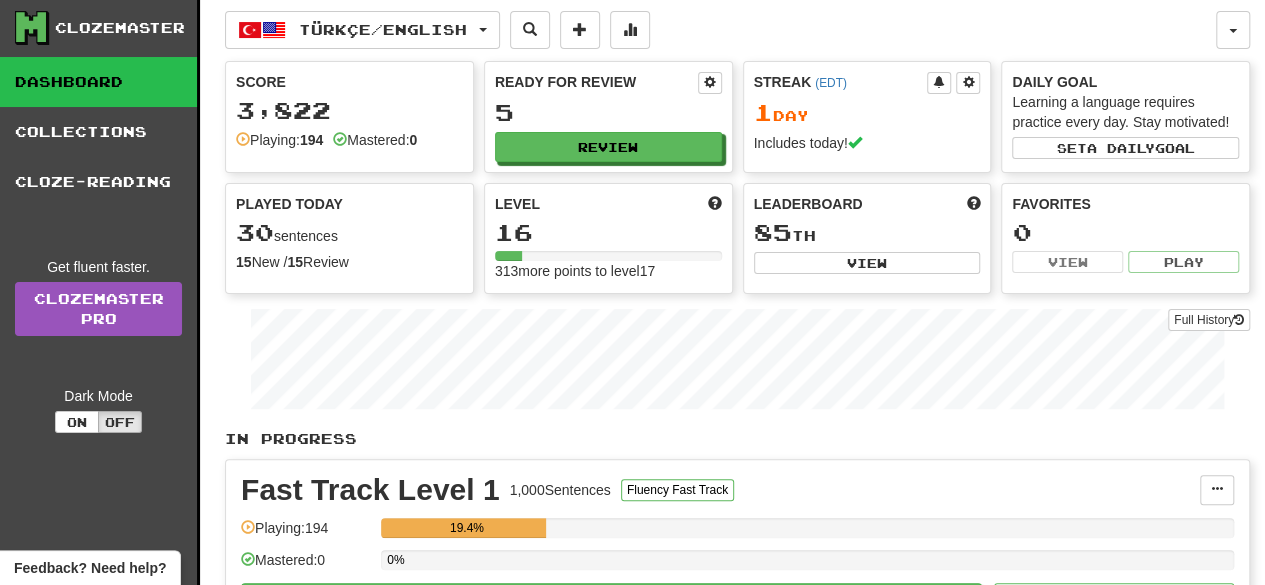 scroll, scrollTop: 0, scrollLeft: 0, axis: both 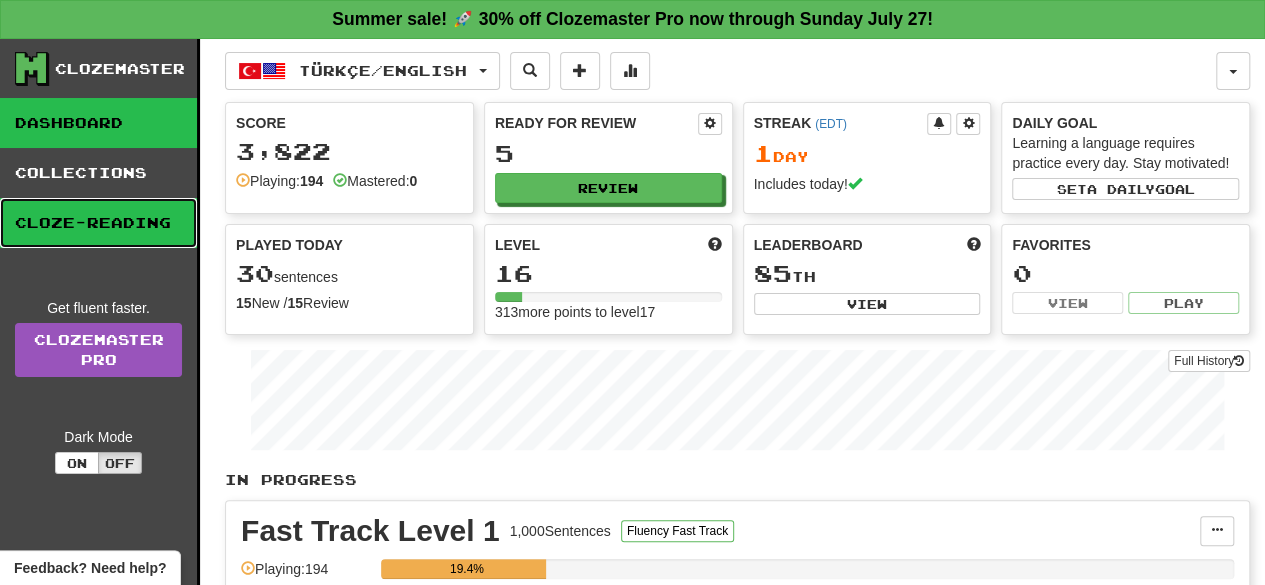 click on "Cloze-Reading" at bounding box center (98, 223) 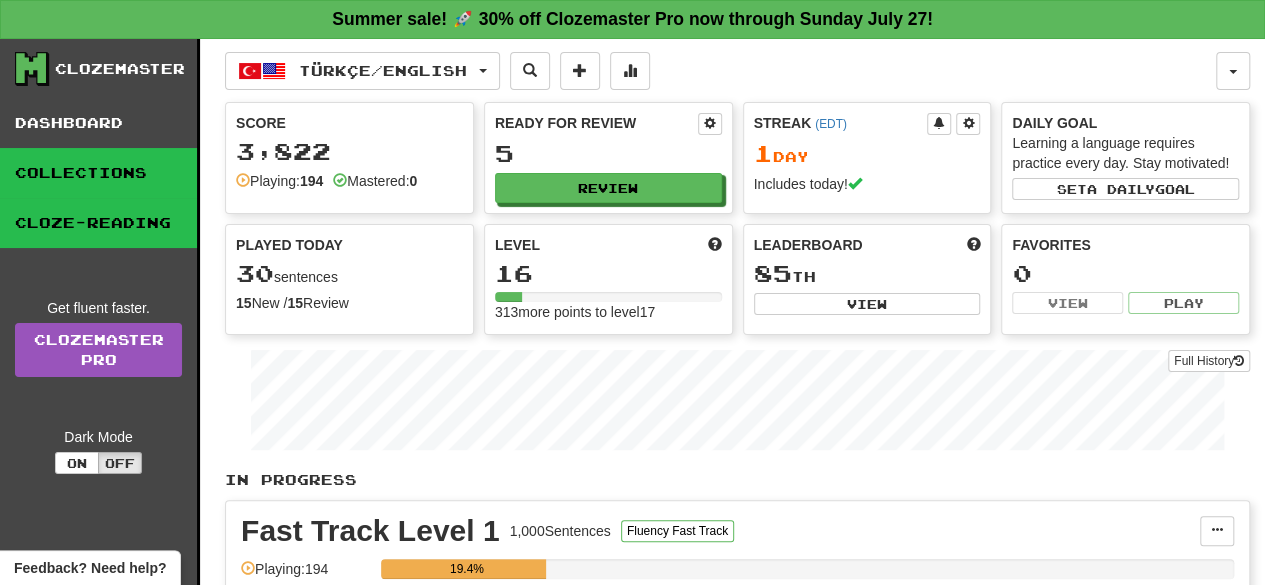 click on "Collections" at bounding box center [98, 173] 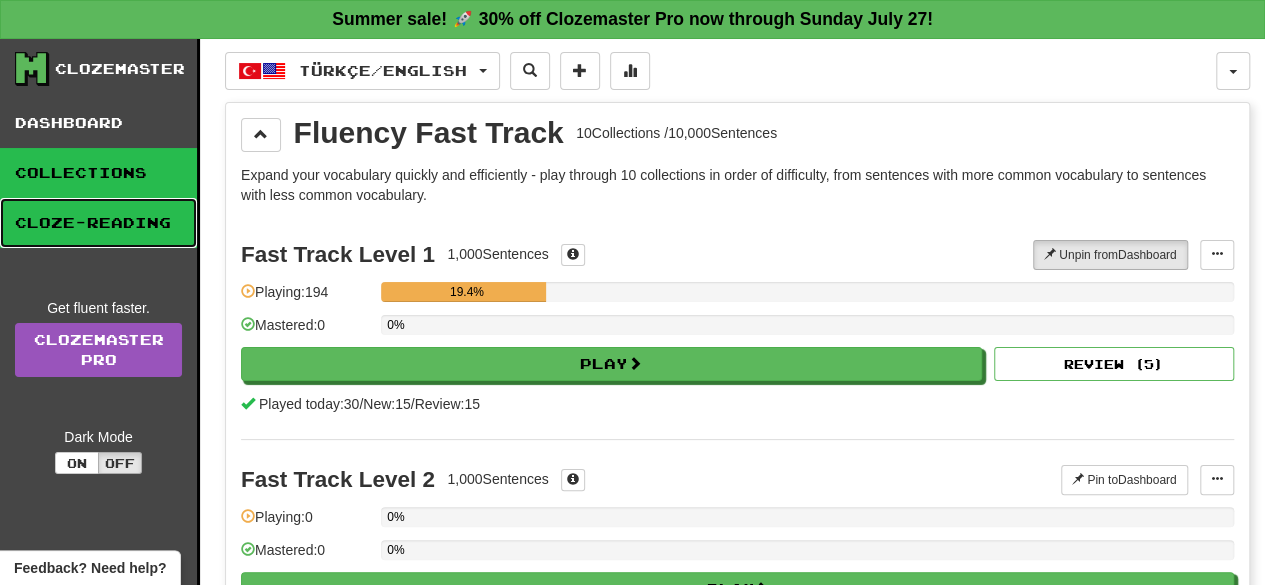 click on "Cloze-Reading" at bounding box center [98, 223] 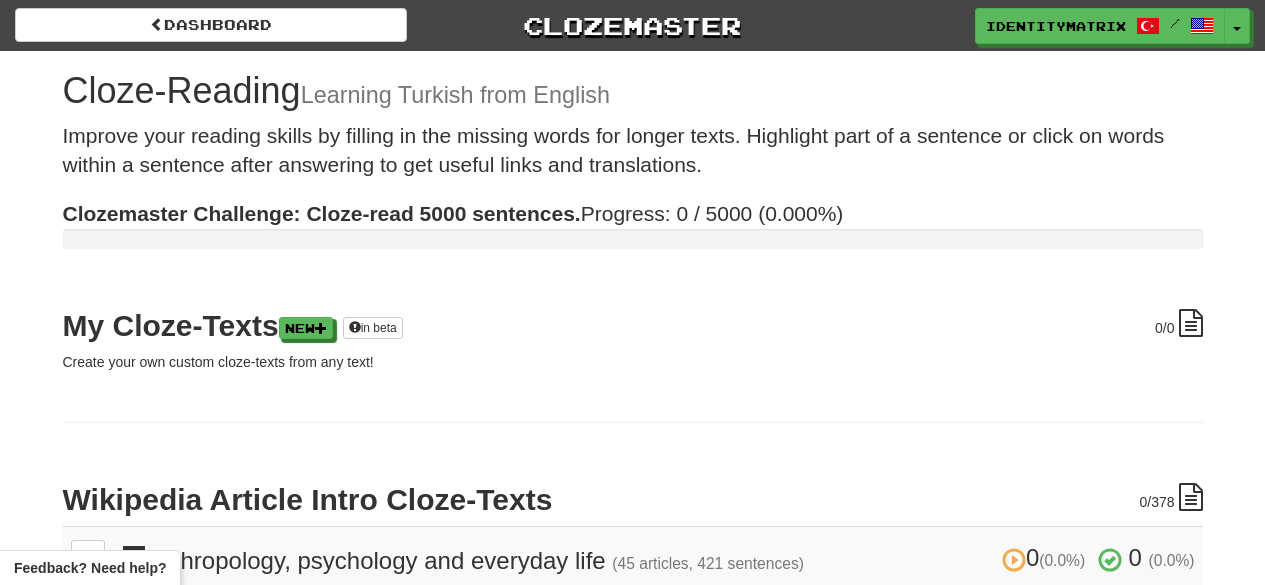 scroll, scrollTop: 0, scrollLeft: 0, axis: both 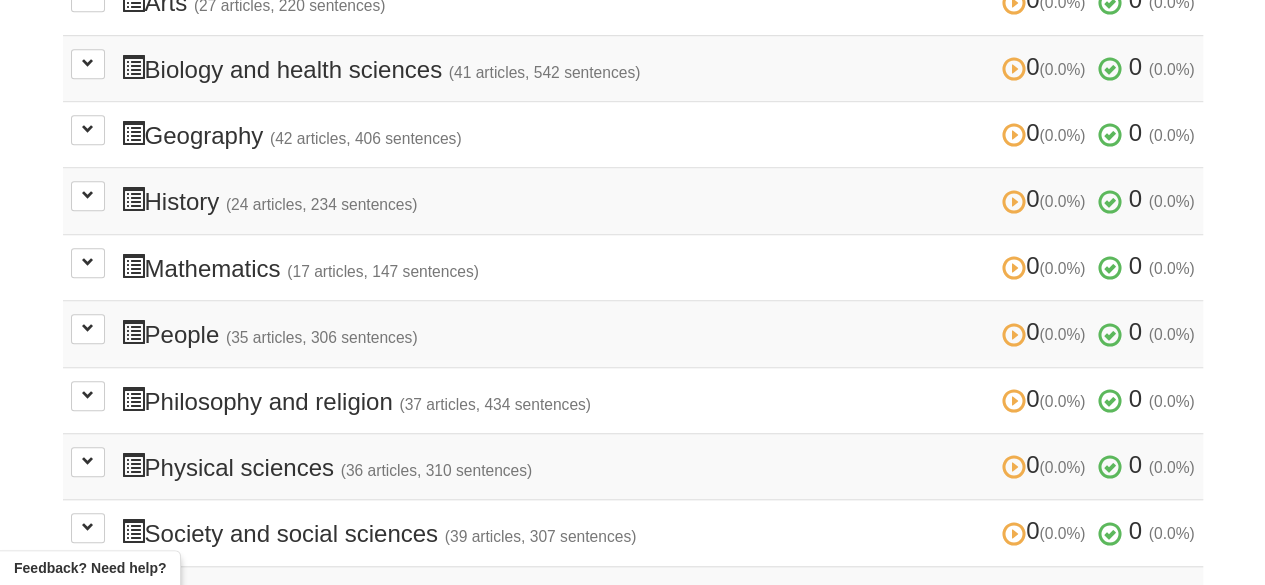 click on "0
(0.0%)
0
(0.0%)
History
(24 articles, 234 sentences)
0
(0.0%)
0
(0.0%)" at bounding box center [658, 200] 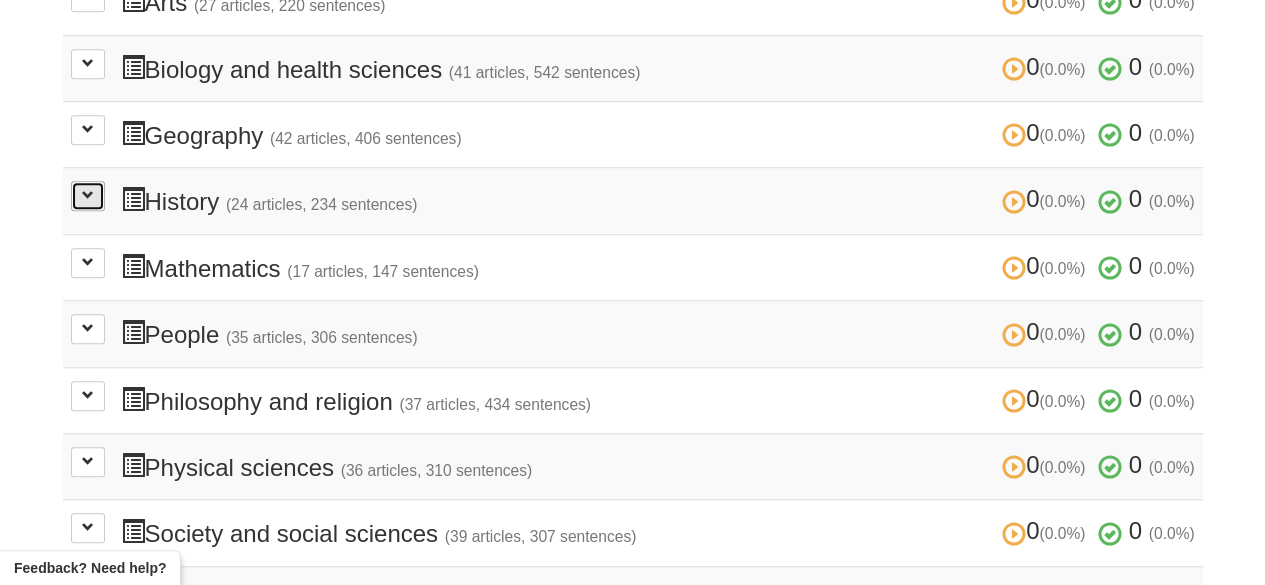click at bounding box center (88, 195) 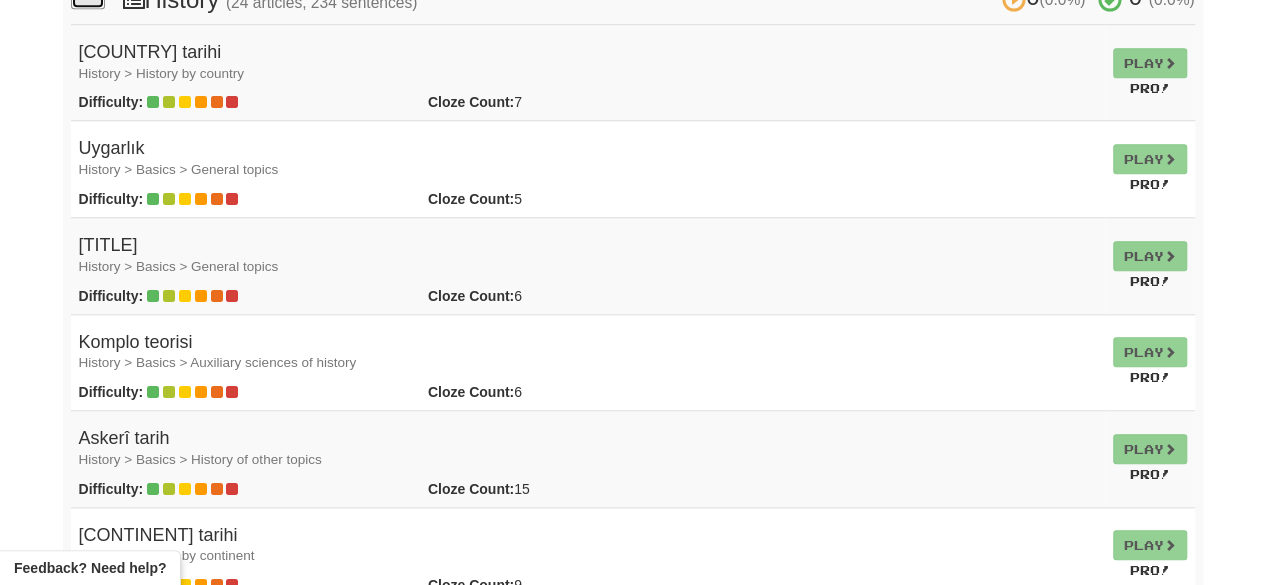 scroll, scrollTop: 822, scrollLeft: 0, axis: vertical 